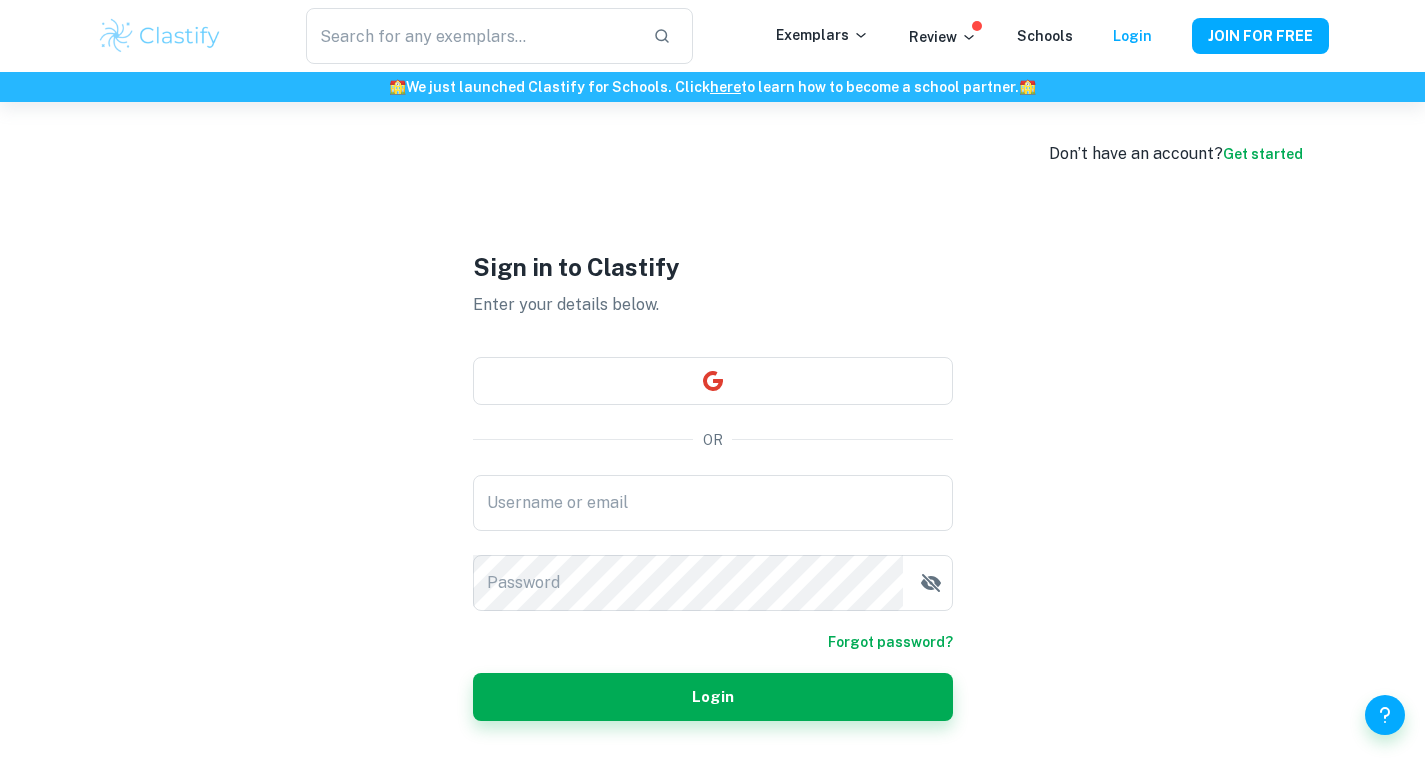 scroll, scrollTop: 0, scrollLeft: 0, axis: both 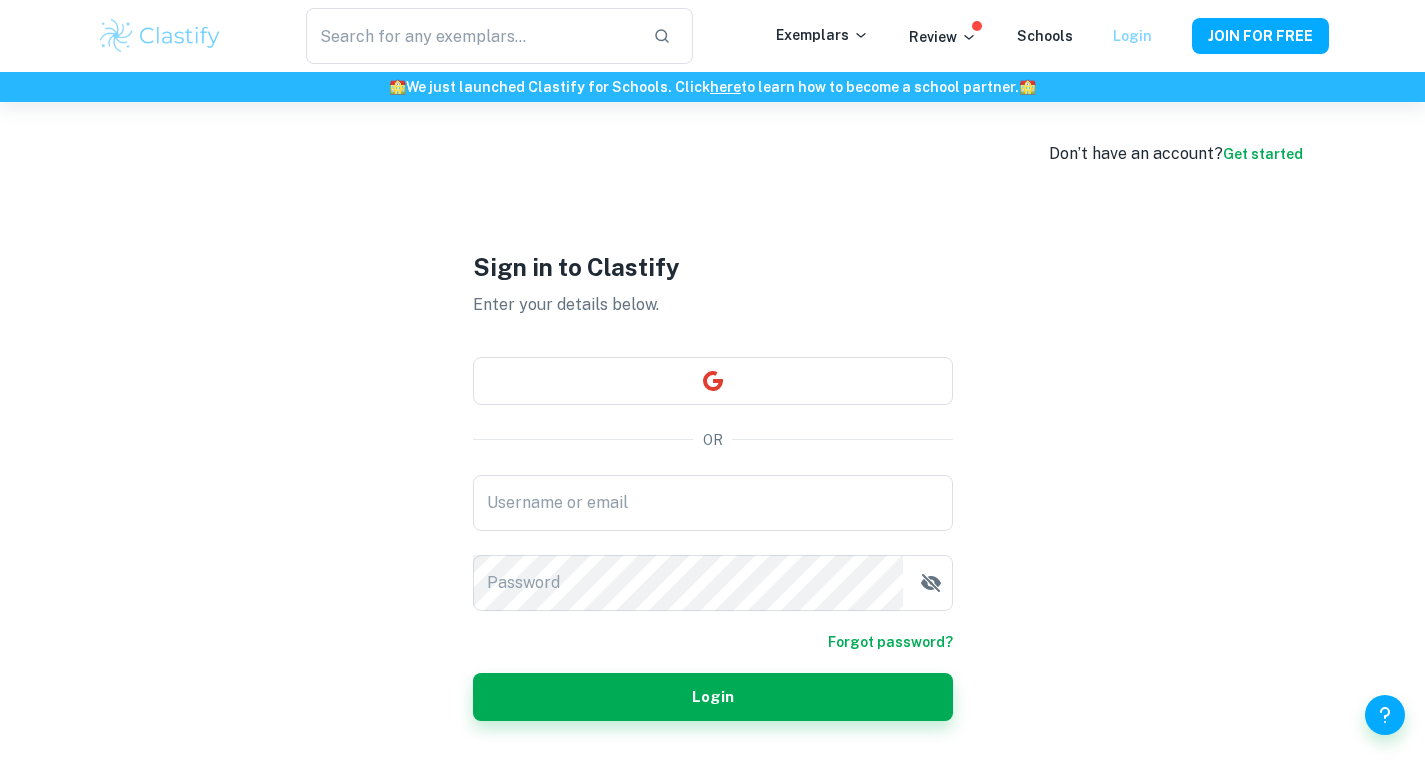 click on "Login" at bounding box center [1132, 36] 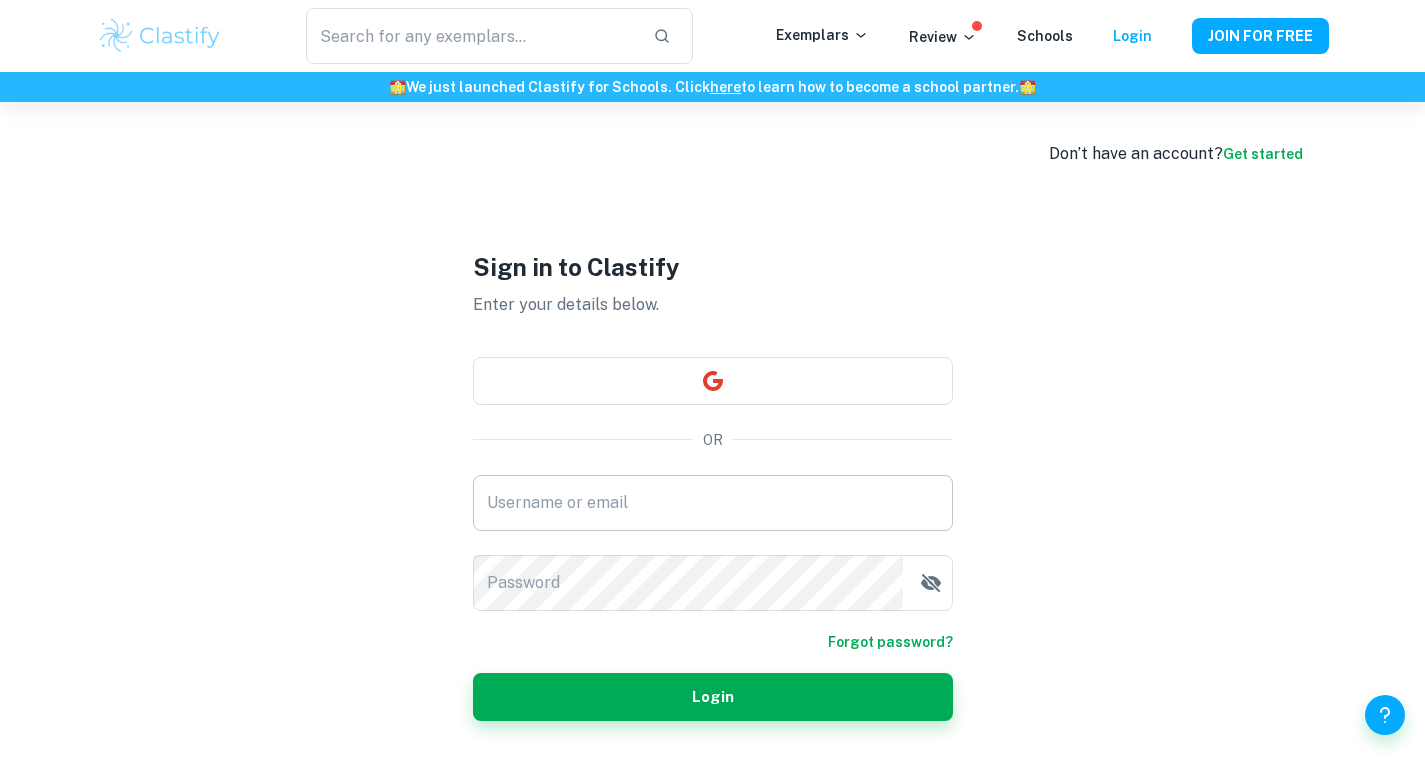 click on "Username or email" at bounding box center [713, 503] 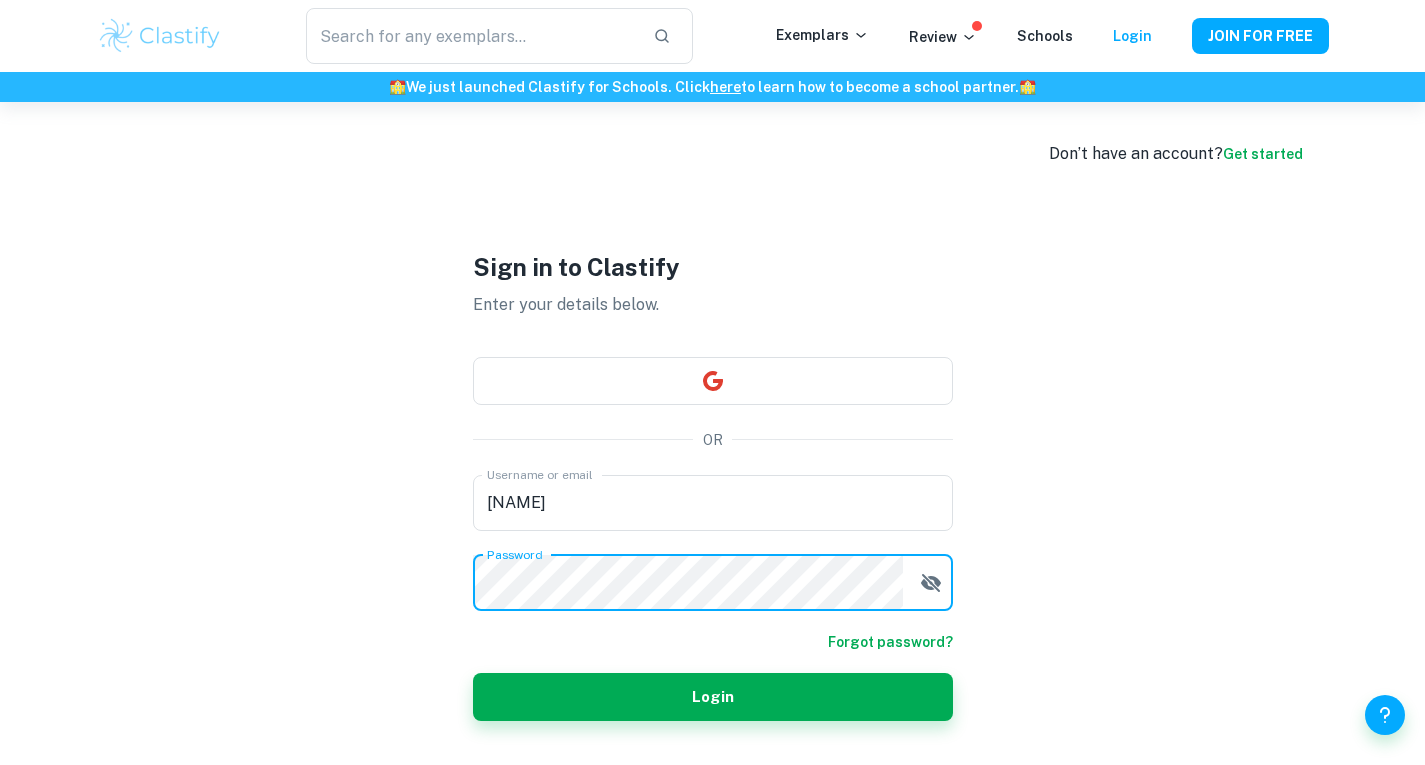 click on "Login" at bounding box center (713, 697) 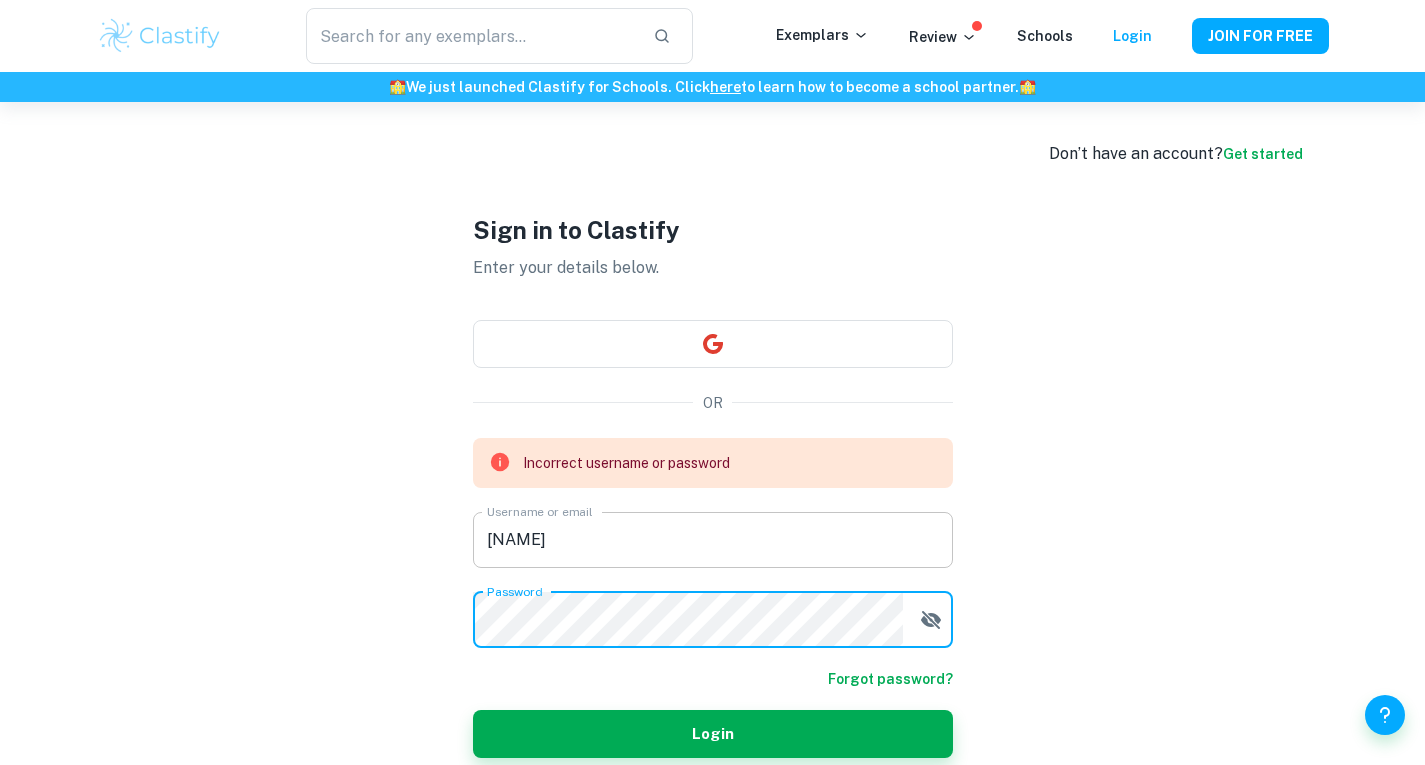 click on "Incorrect username or password Username or email [USERNAME] Username or email Password Password" at bounding box center (713, 543) 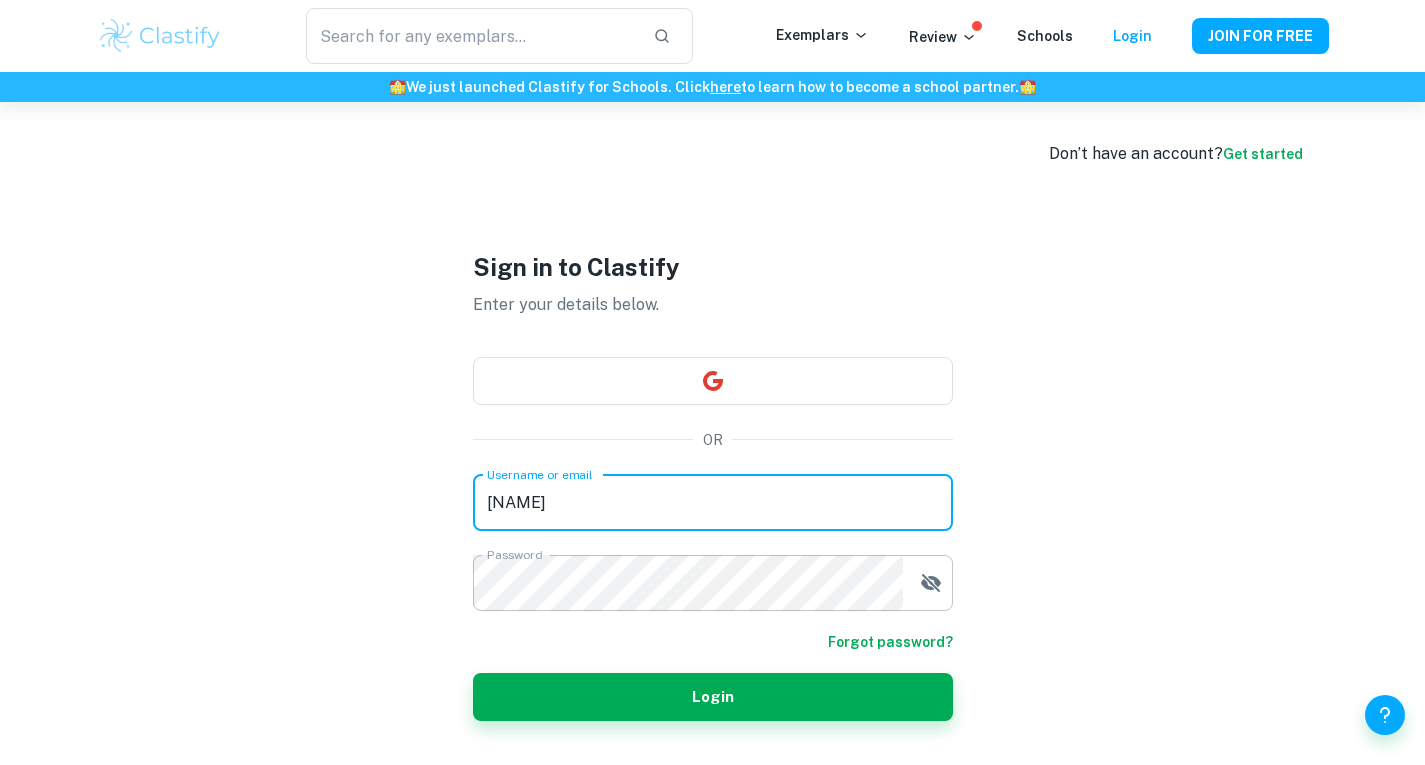 click at bounding box center (931, 583) 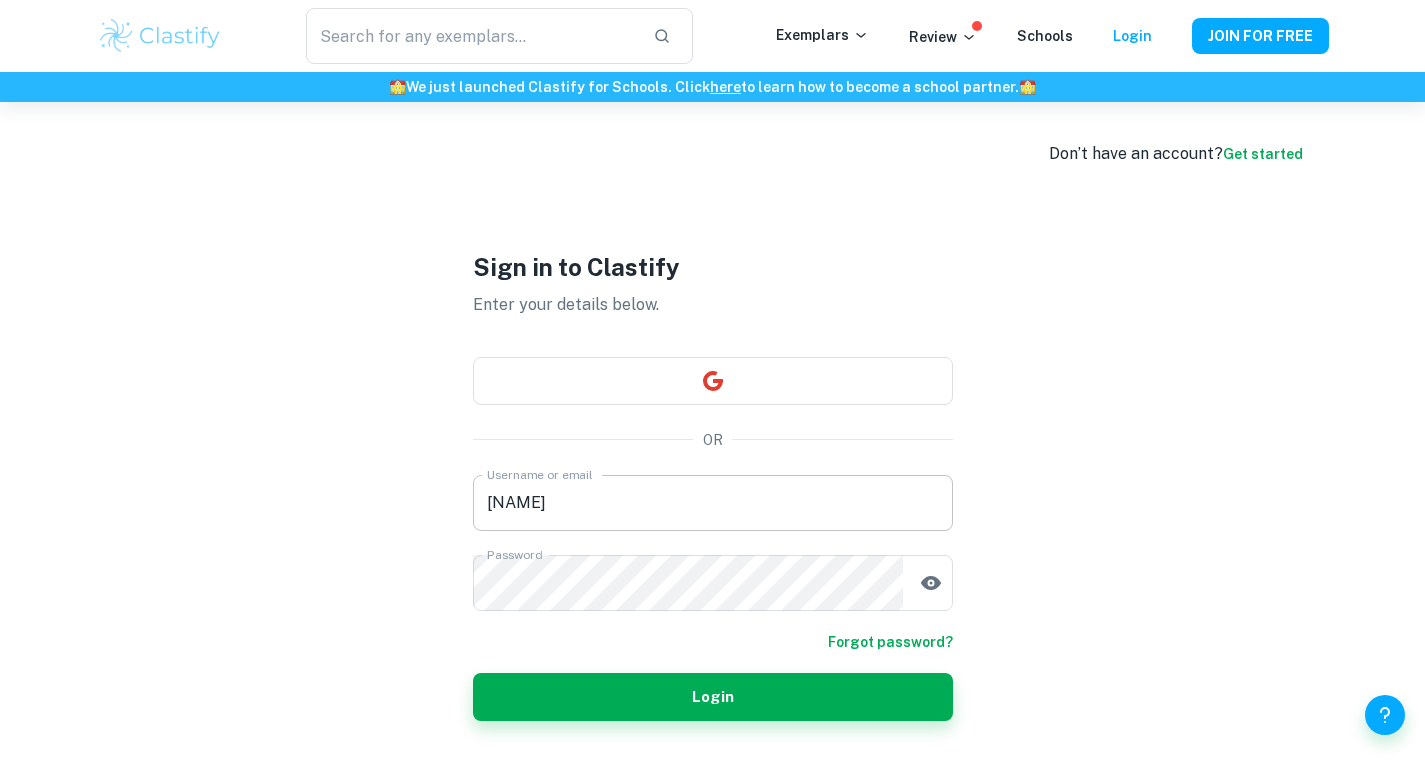 click on "[NAME]" at bounding box center [713, 503] 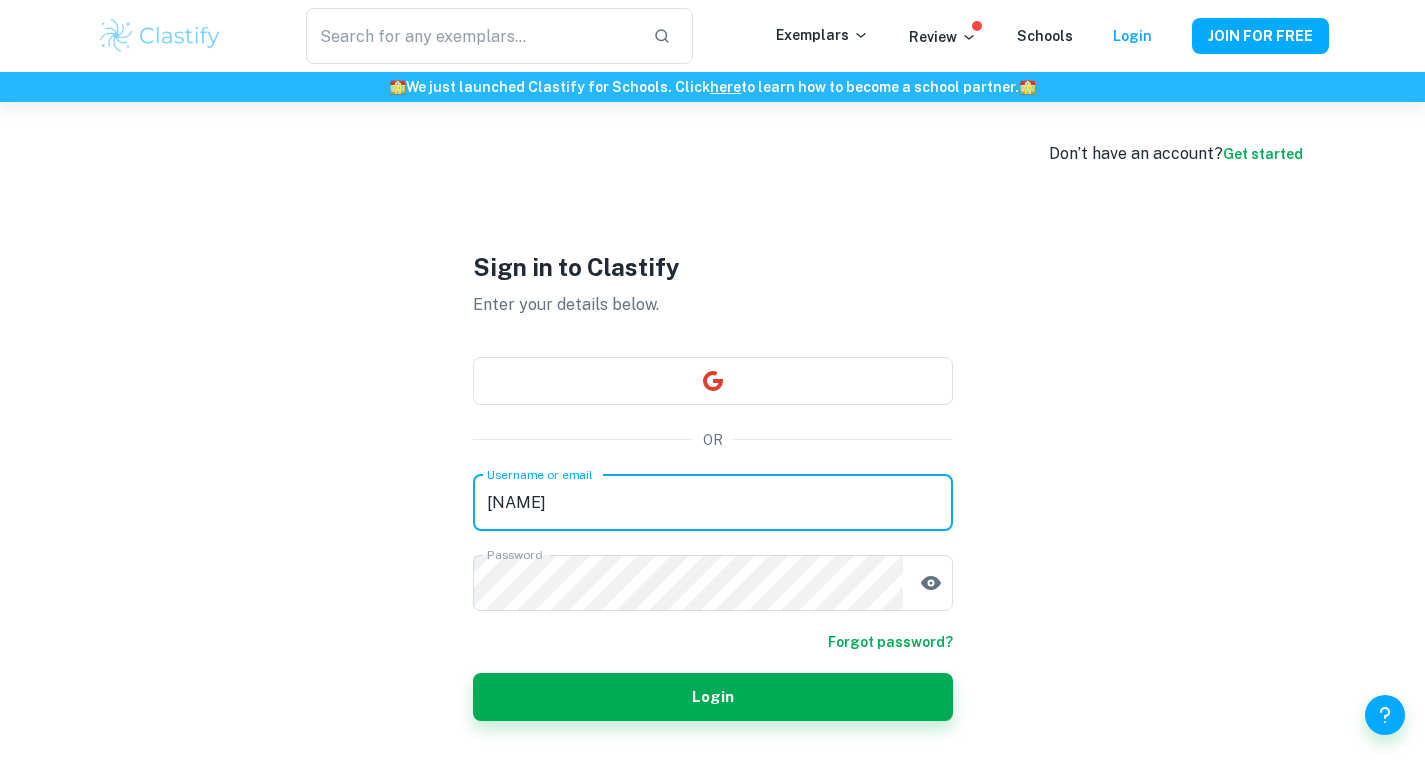 type on "[NAME]" 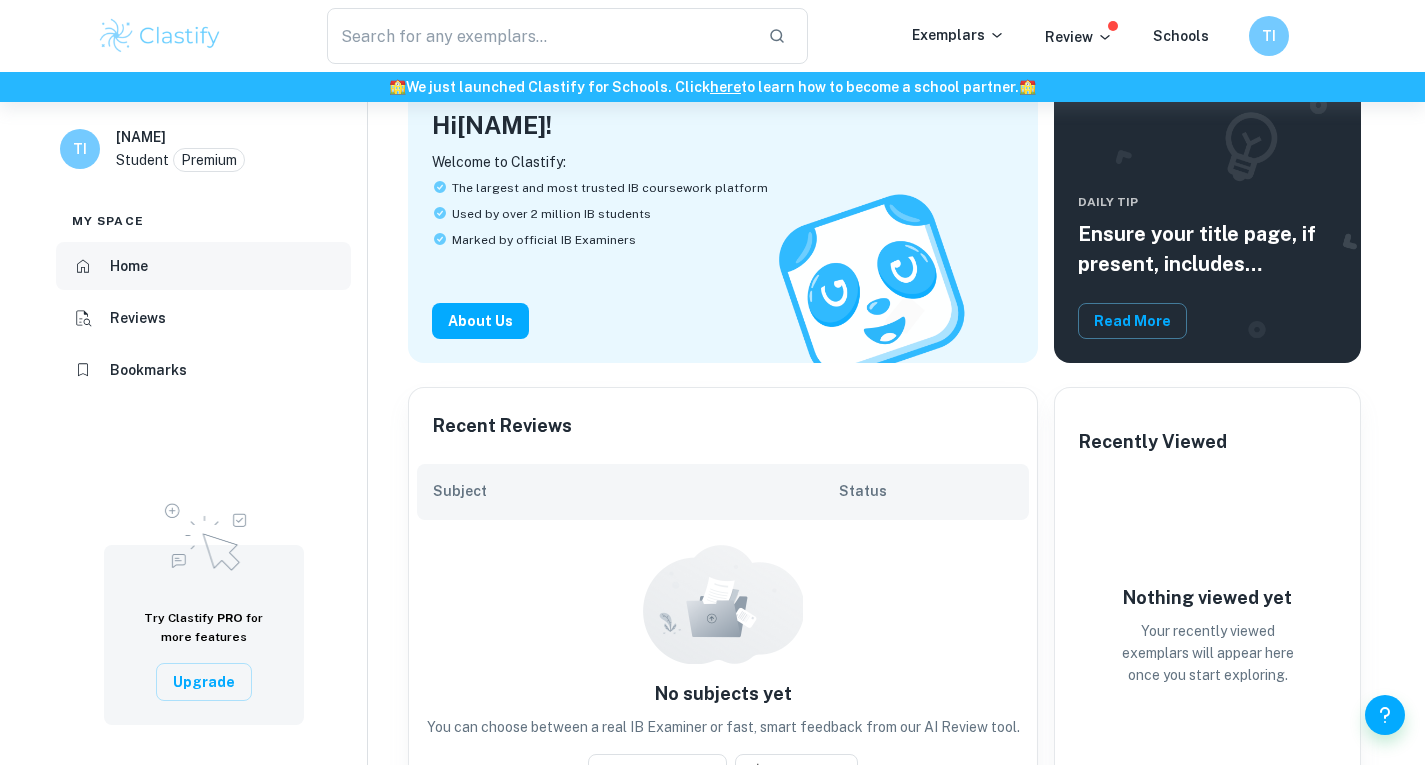scroll, scrollTop: 0, scrollLeft: 0, axis: both 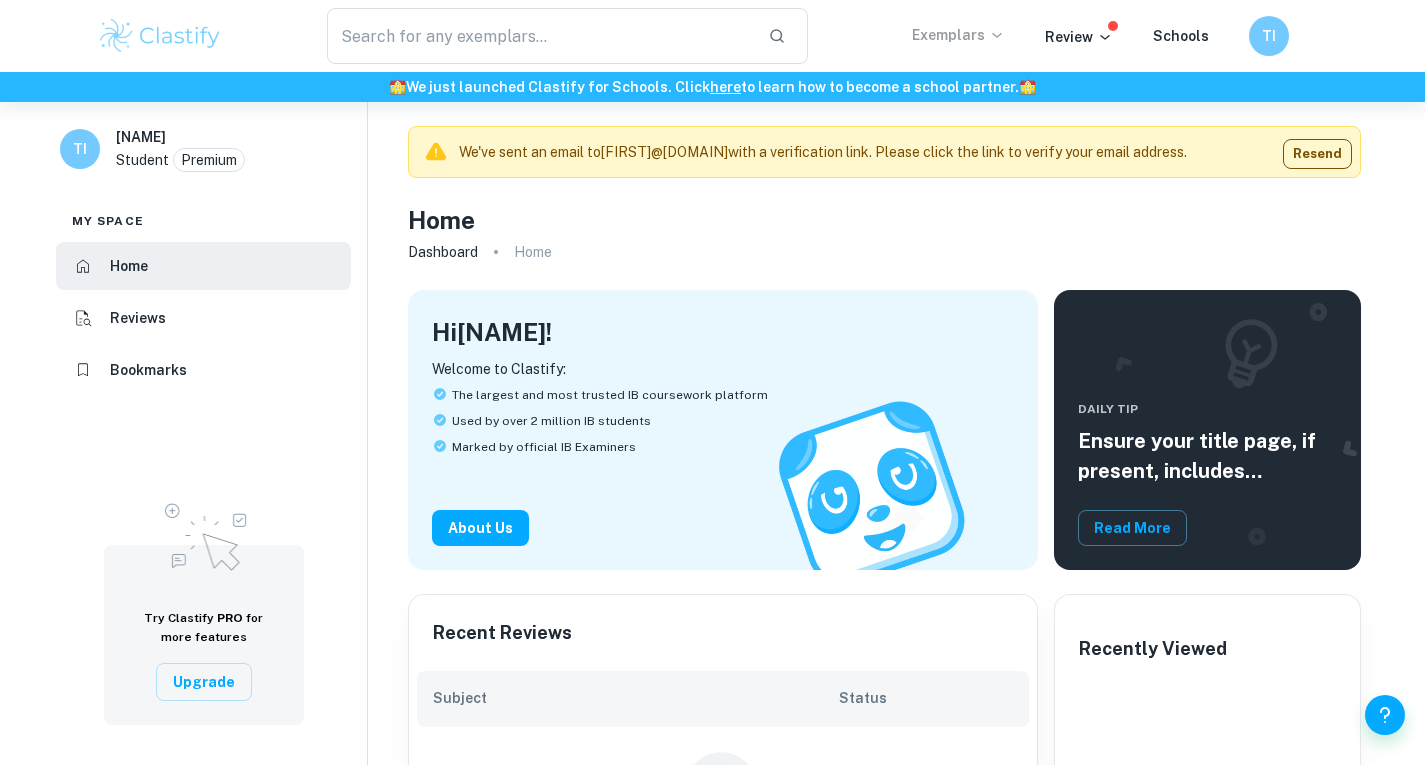 click on "Exemplars" at bounding box center [958, 35] 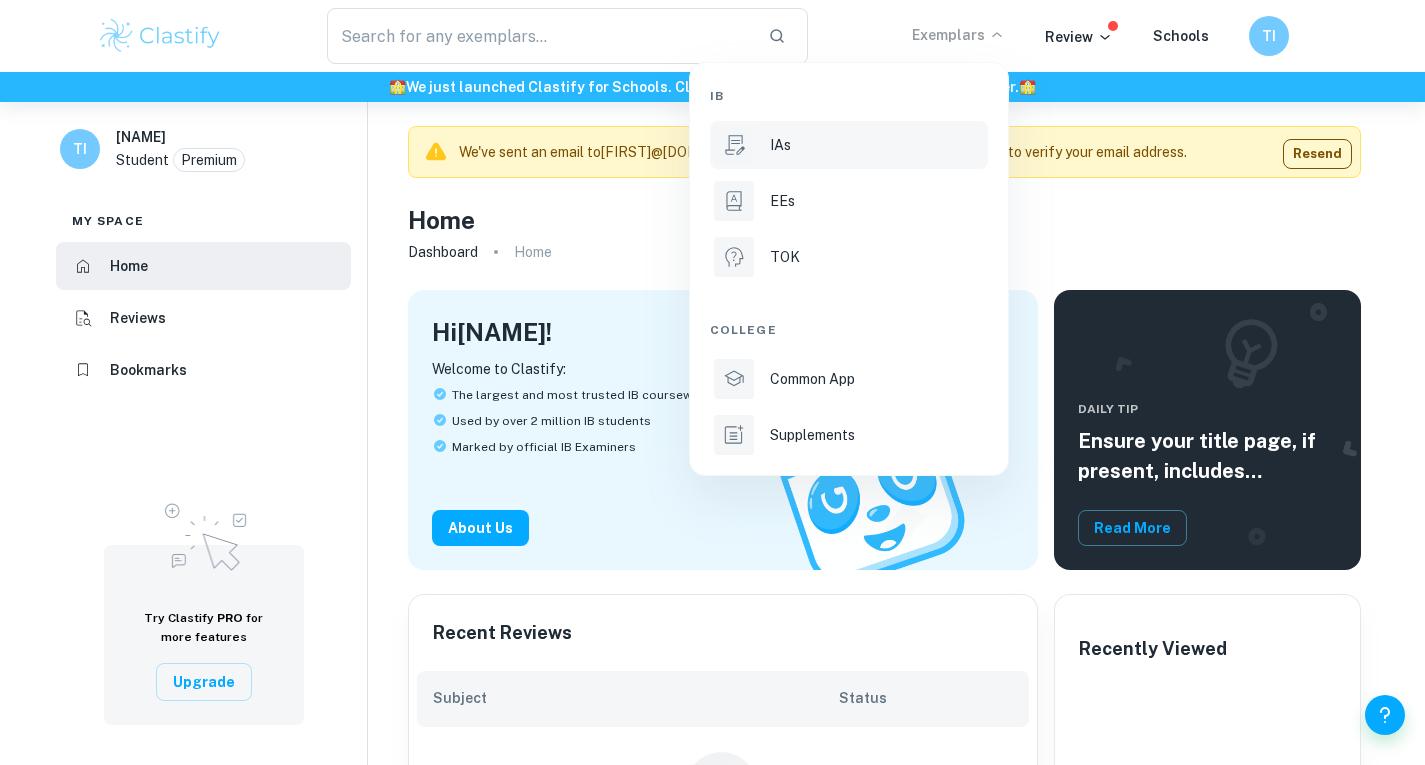 click on "IAs" at bounding box center (780, 145) 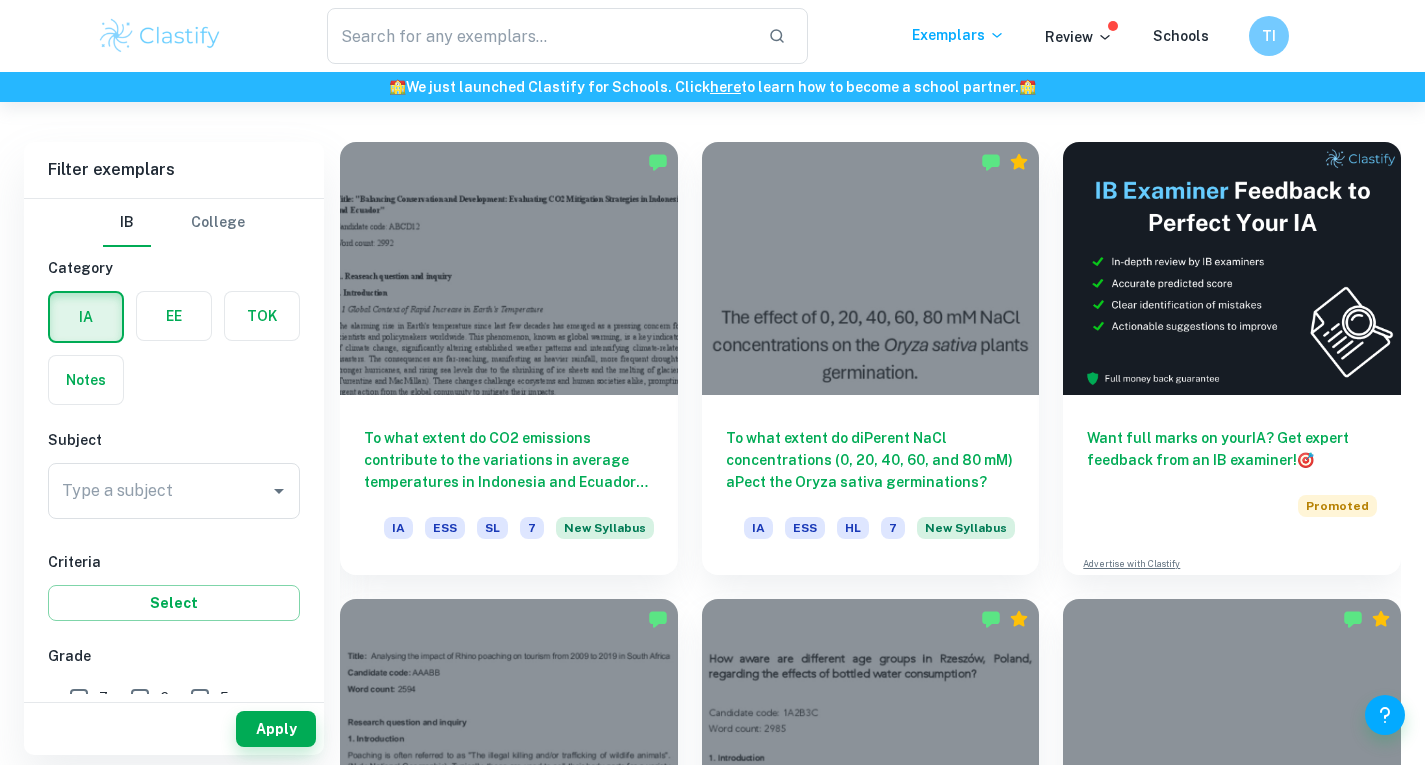 scroll, scrollTop: 533, scrollLeft: 0, axis: vertical 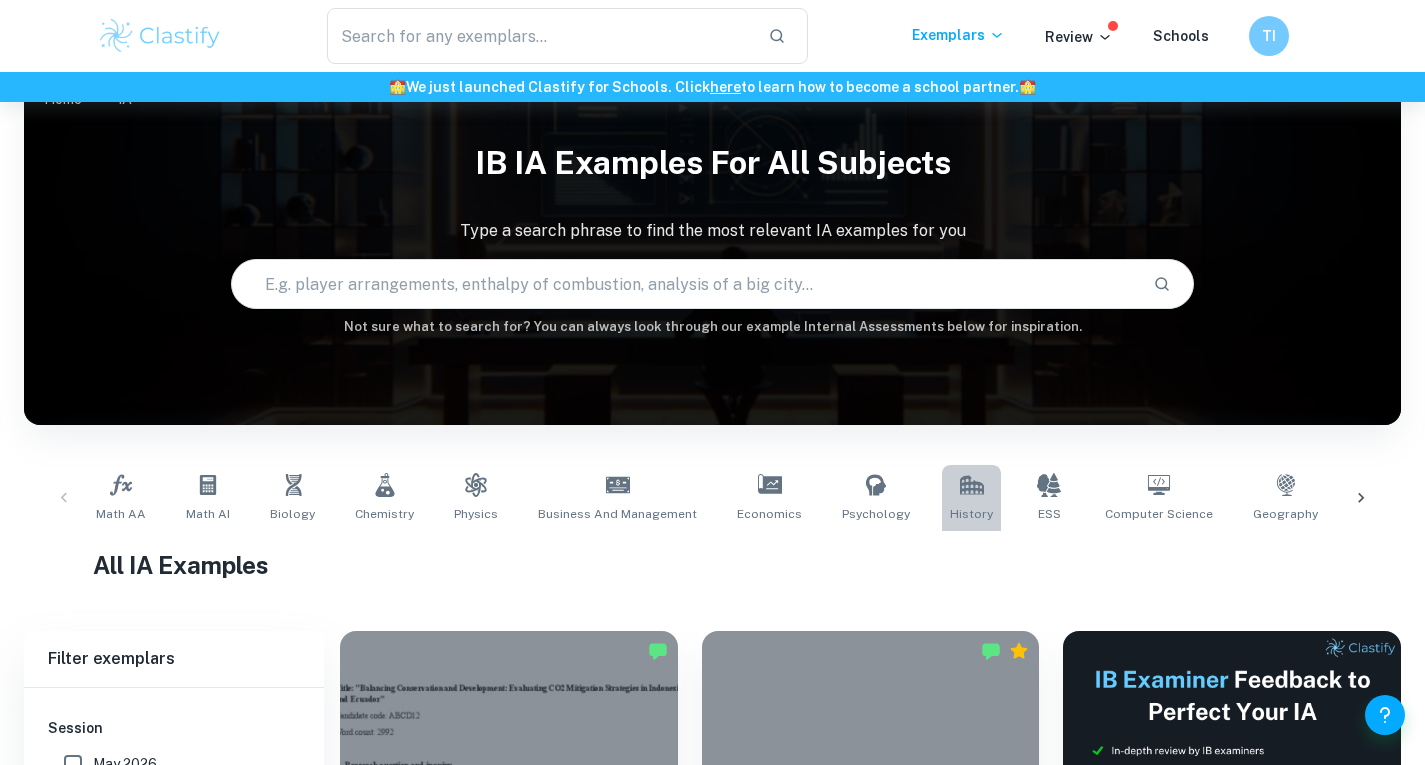 click on "History" at bounding box center [971, 498] 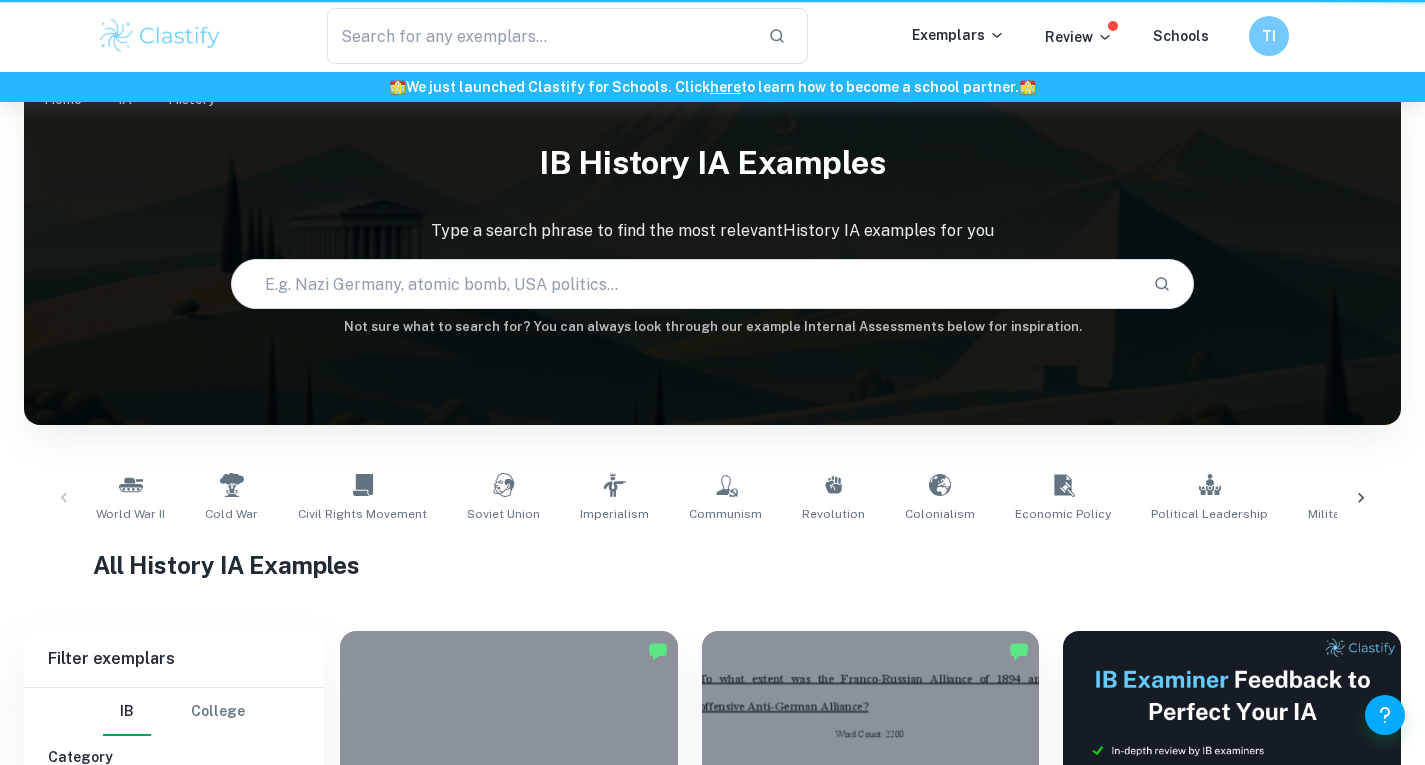 scroll, scrollTop: 0, scrollLeft: 0, axis: both 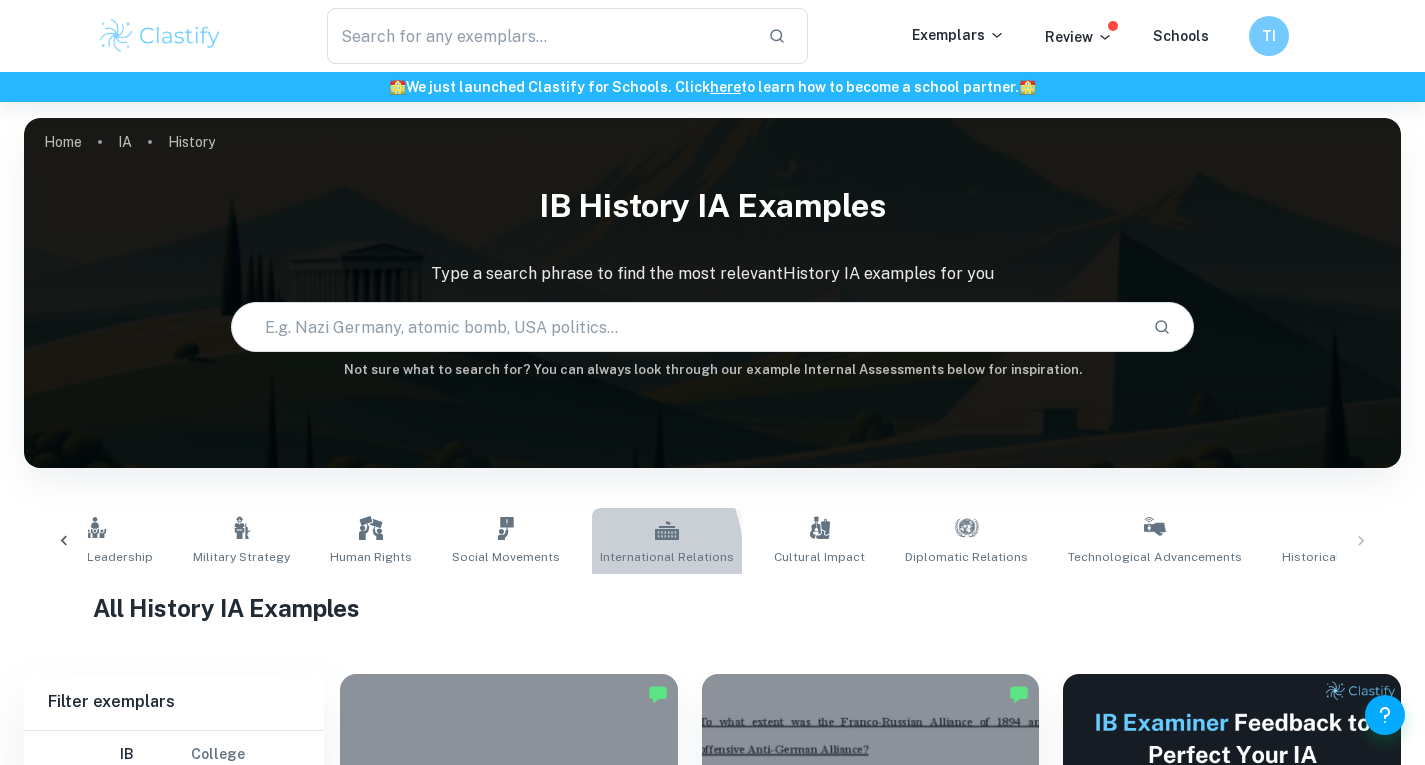 click on "International Relations" at bounding box center (667, 557) 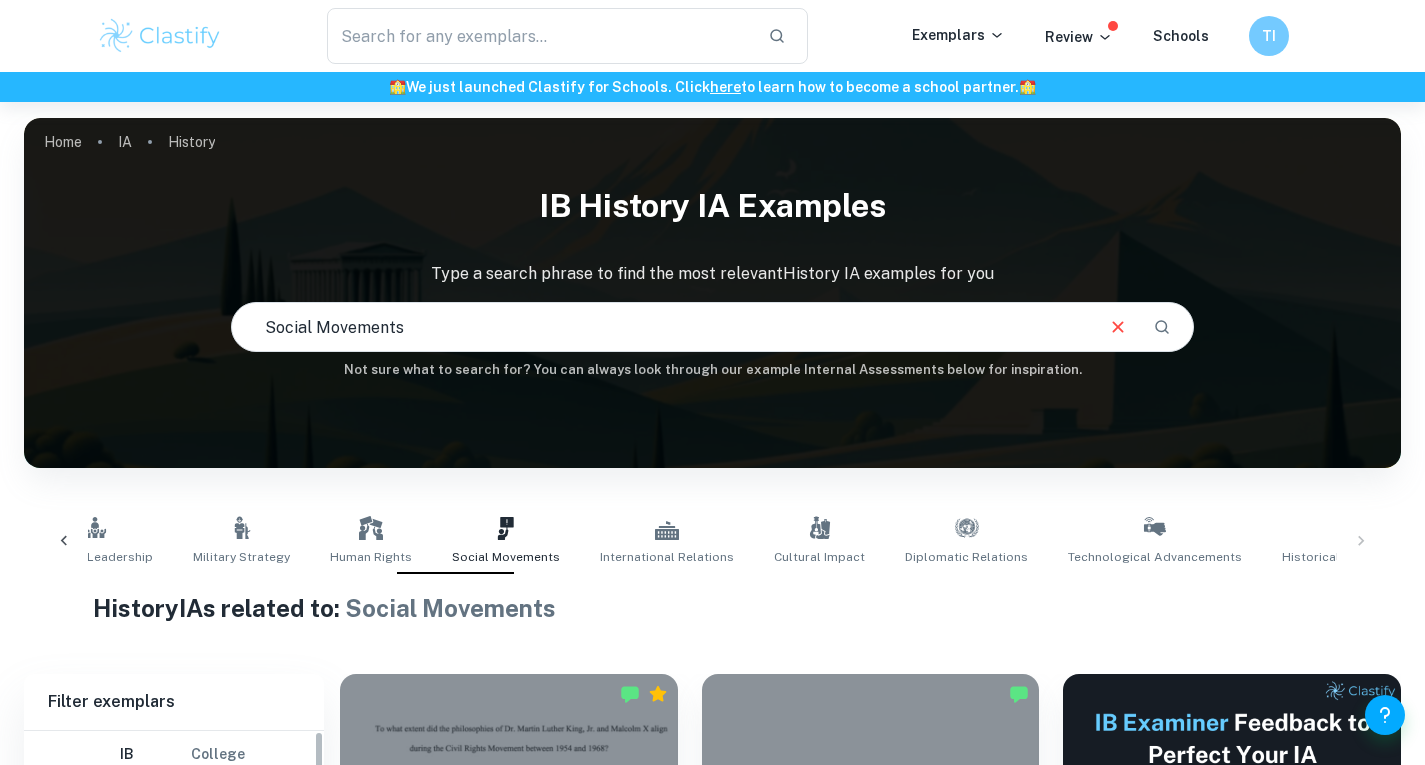 scroll, scrollTop: 481, scrollLeft: 0, axis: vertical 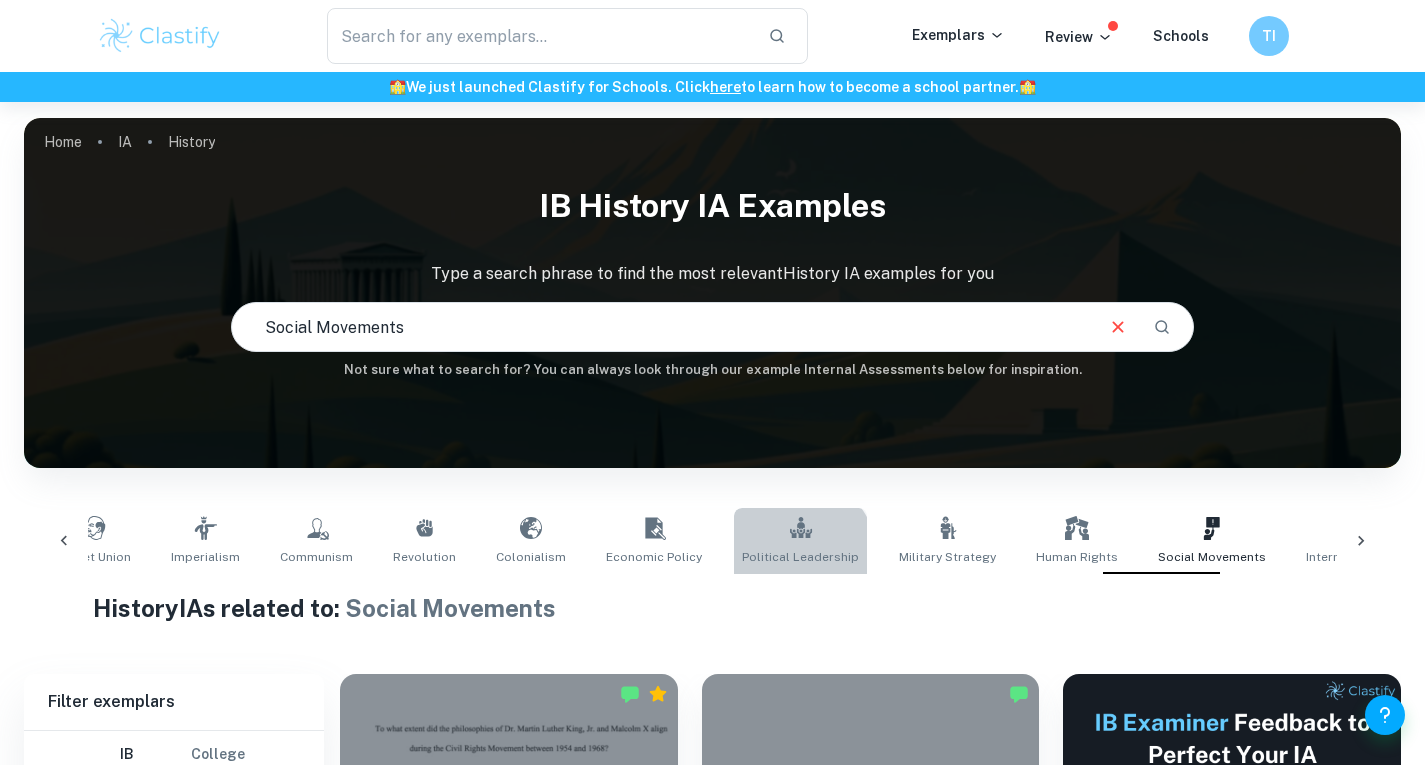 click on "Political Leadership" at bounding box center (800, 557) 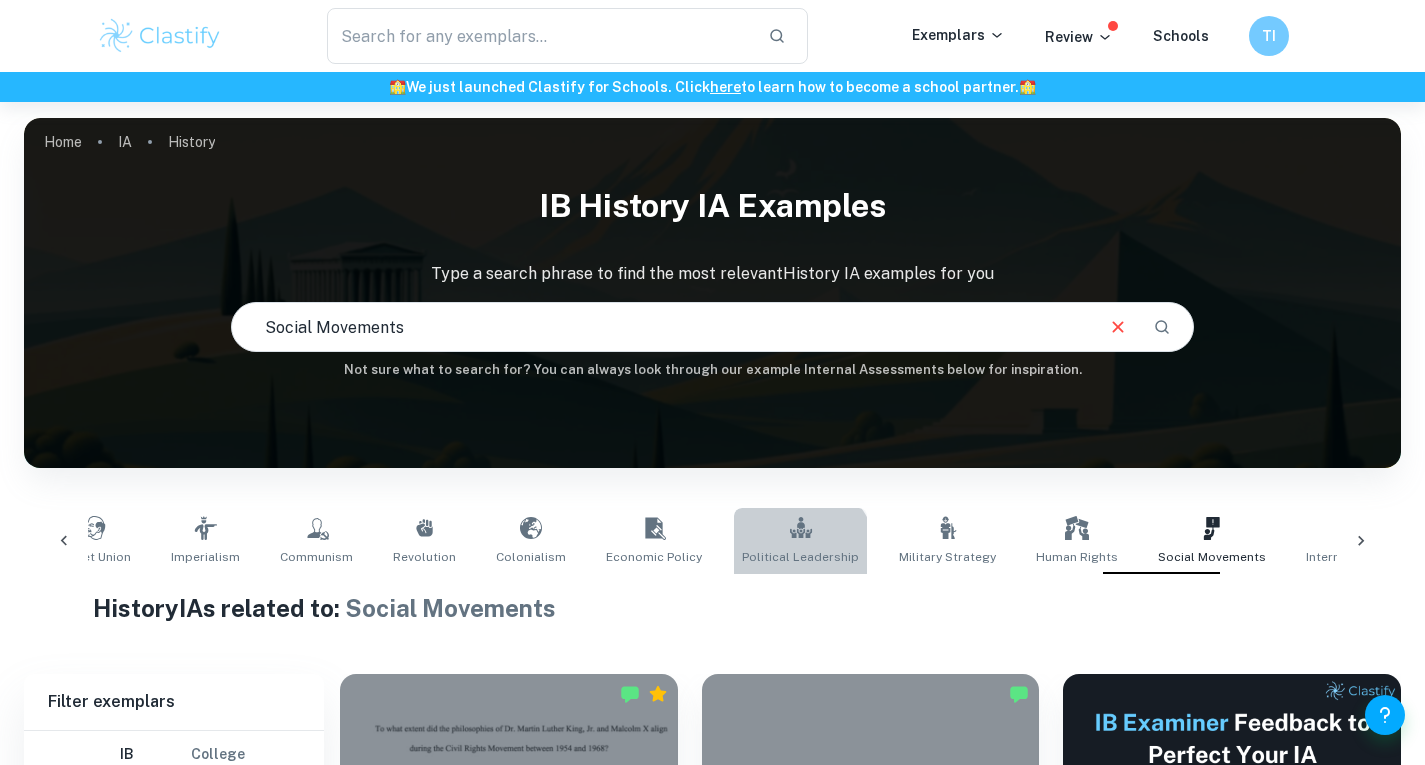 type on "Political Leadership" 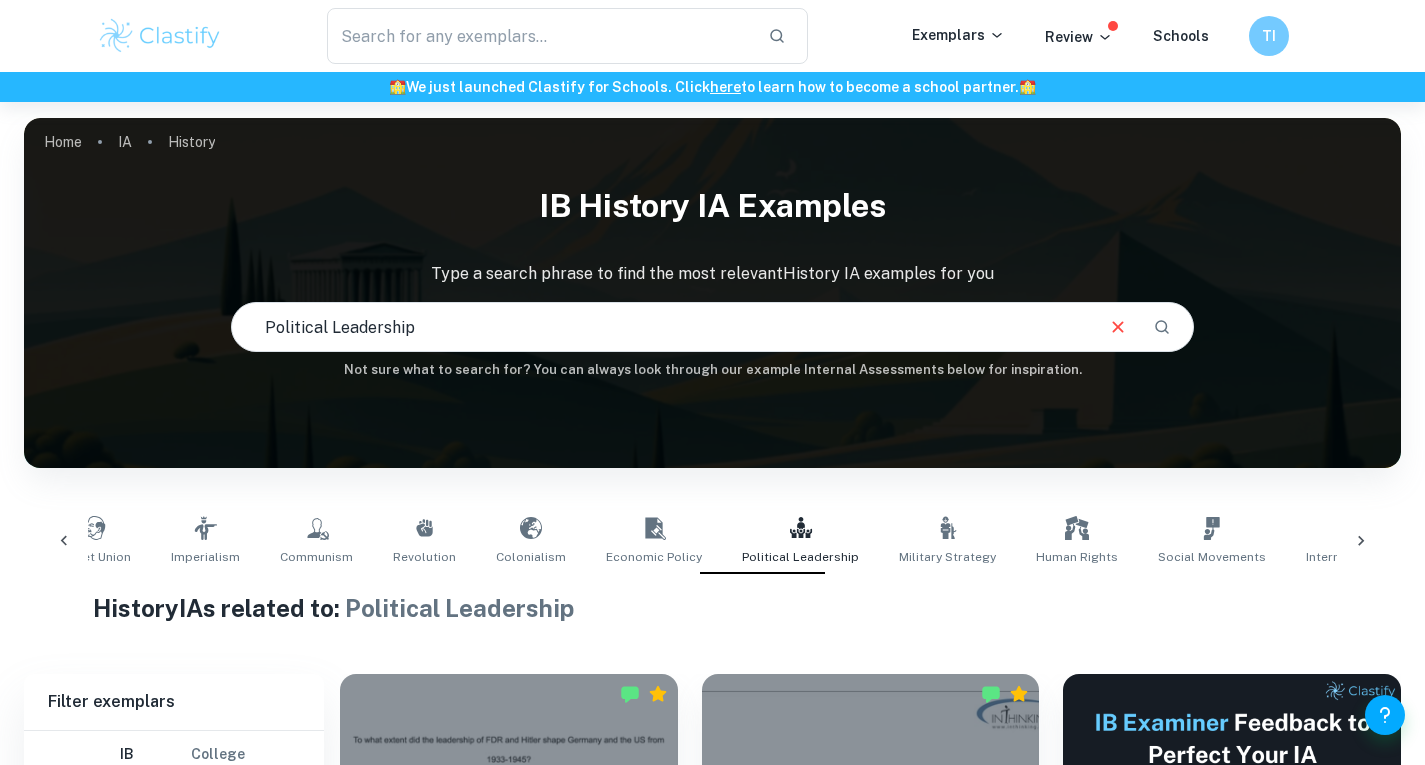 click on "Home IA History IB History IA examples Type a search phrase to find the most relevant  History   IA    examples for you Political Leadership ​ Not sure what to search for? You can always look through our example Internal Assessments below for inspiration. World War II Cold War Civil Rights Movement Soviet Union Imperialism Communism Revolution Colonialism Economic Policy Political Leadership Military Strategy Human Rights Social Movements International Relations Cultural Impact Diplomatic Relations Technological Advancements Historical Interpretation History  IAs related to:    Political Leadership Filter Filter exemplars IB College Category IA EE TOK Notes Subject Type a subject History Type a subject Grade 7 6 5 4 3 2 1 Level HL SL Session May 2026 May 2025 November 2024 May 2024 November 2023 May 2023 November 2022 May 2022 November 2021 May 2021 Other   Apply Filter exemplars IB College Category IA EE TOK Notes Subject Type a subject History Type a subject Grade 7 6 5 4 3 2 1 Level HL SL Session Other" at bounding box center (712, 8149) 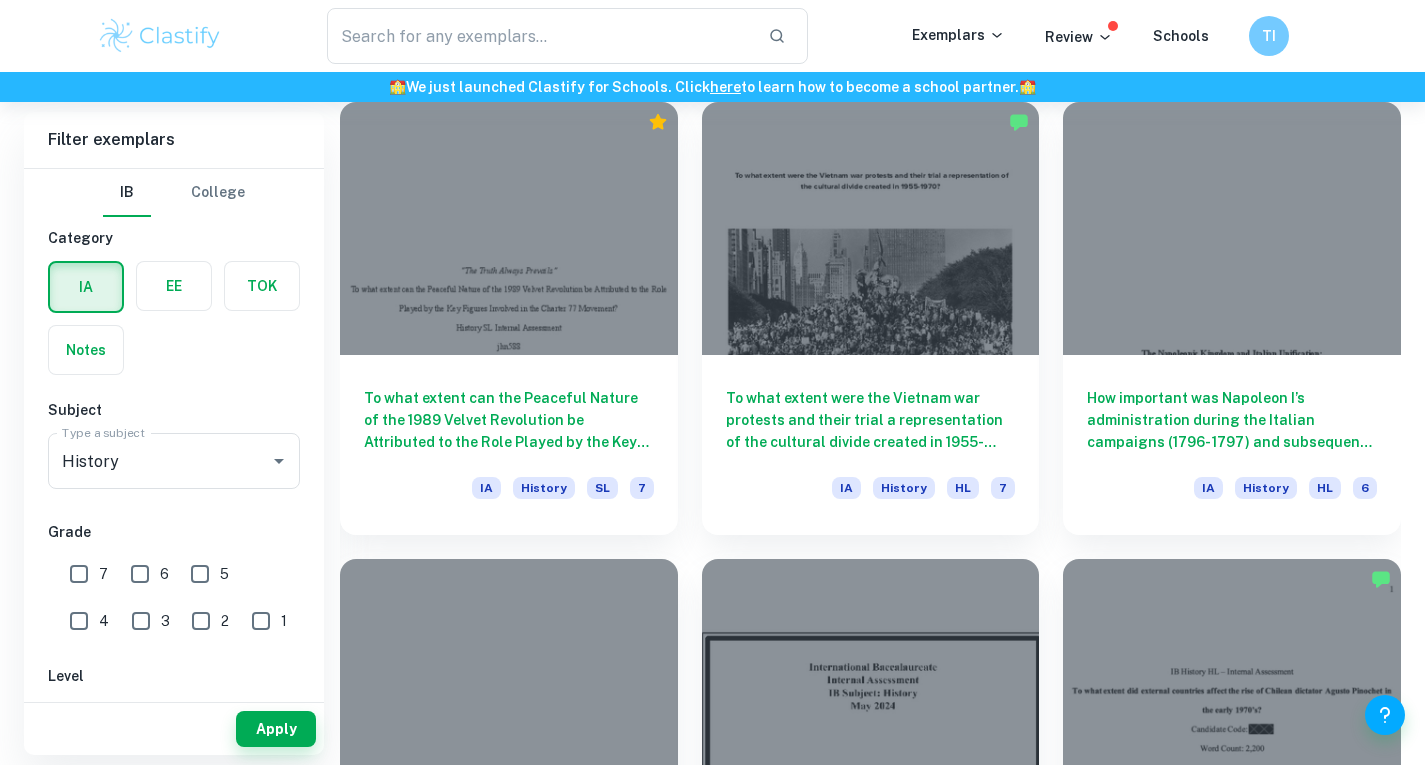 scroll, scrollTop: 4292, scrollLeft: 0, axis: vertical 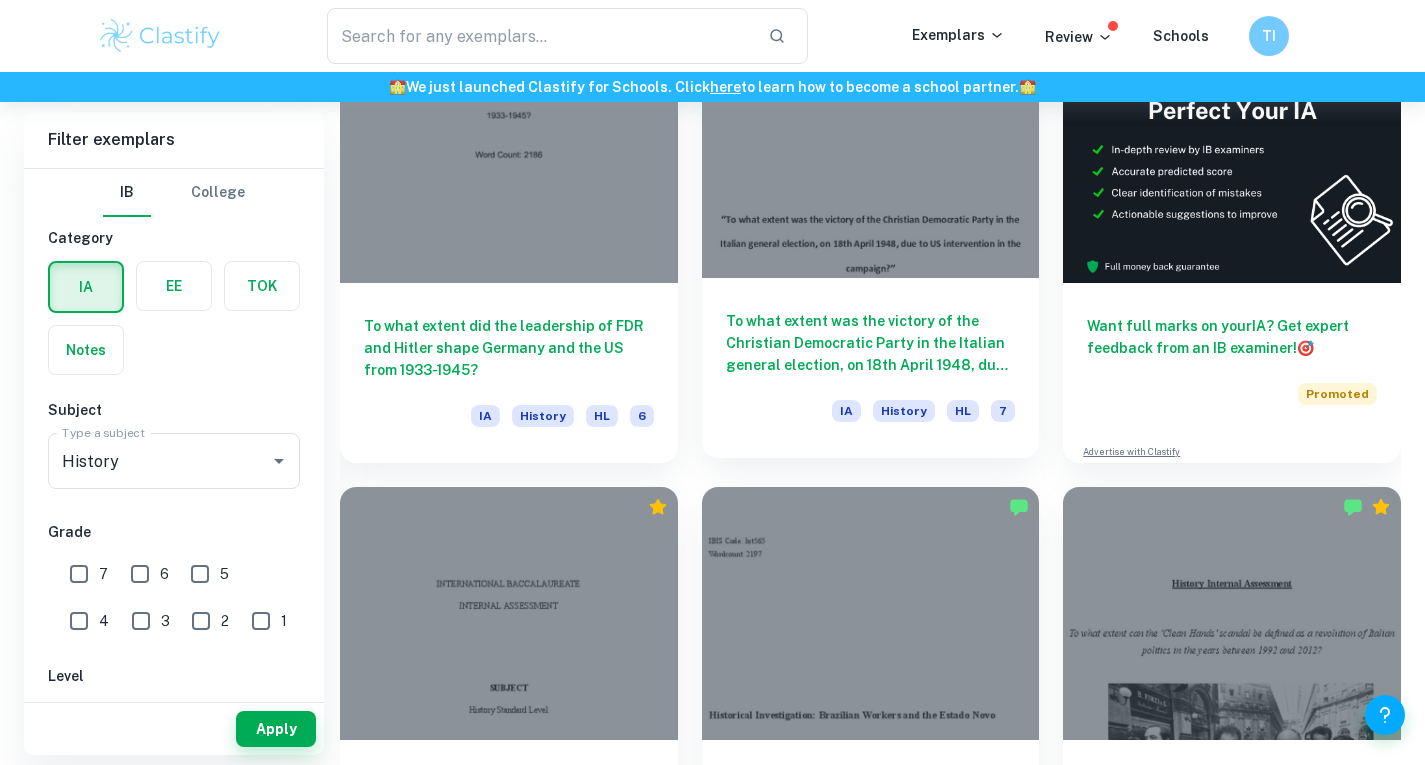 drag, startPoint x: 488, startPoint y: 320, endPoint x: 769, endPoint y: 349, distance: 282.4925 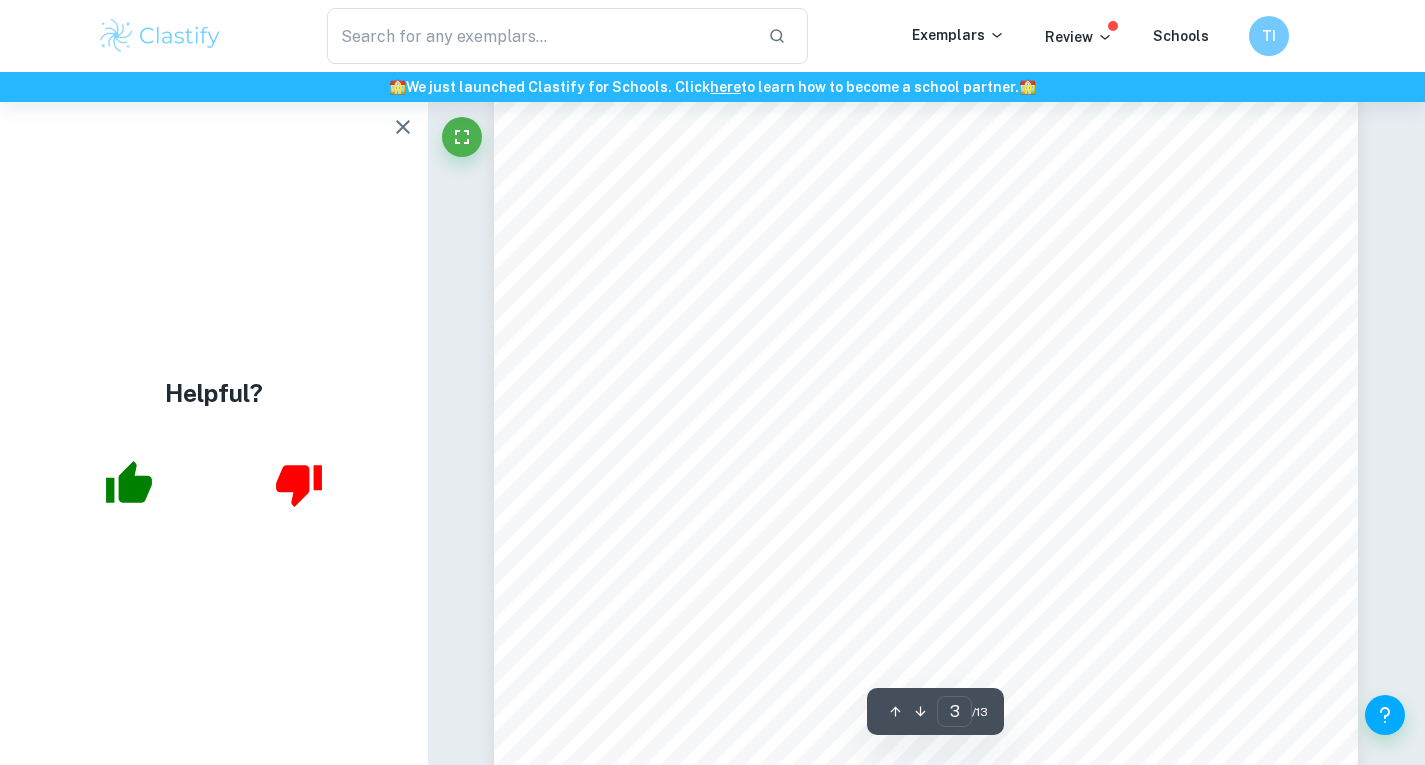 scroll, scrollTop: 2680, scrollLeft: 0, axis: vertical 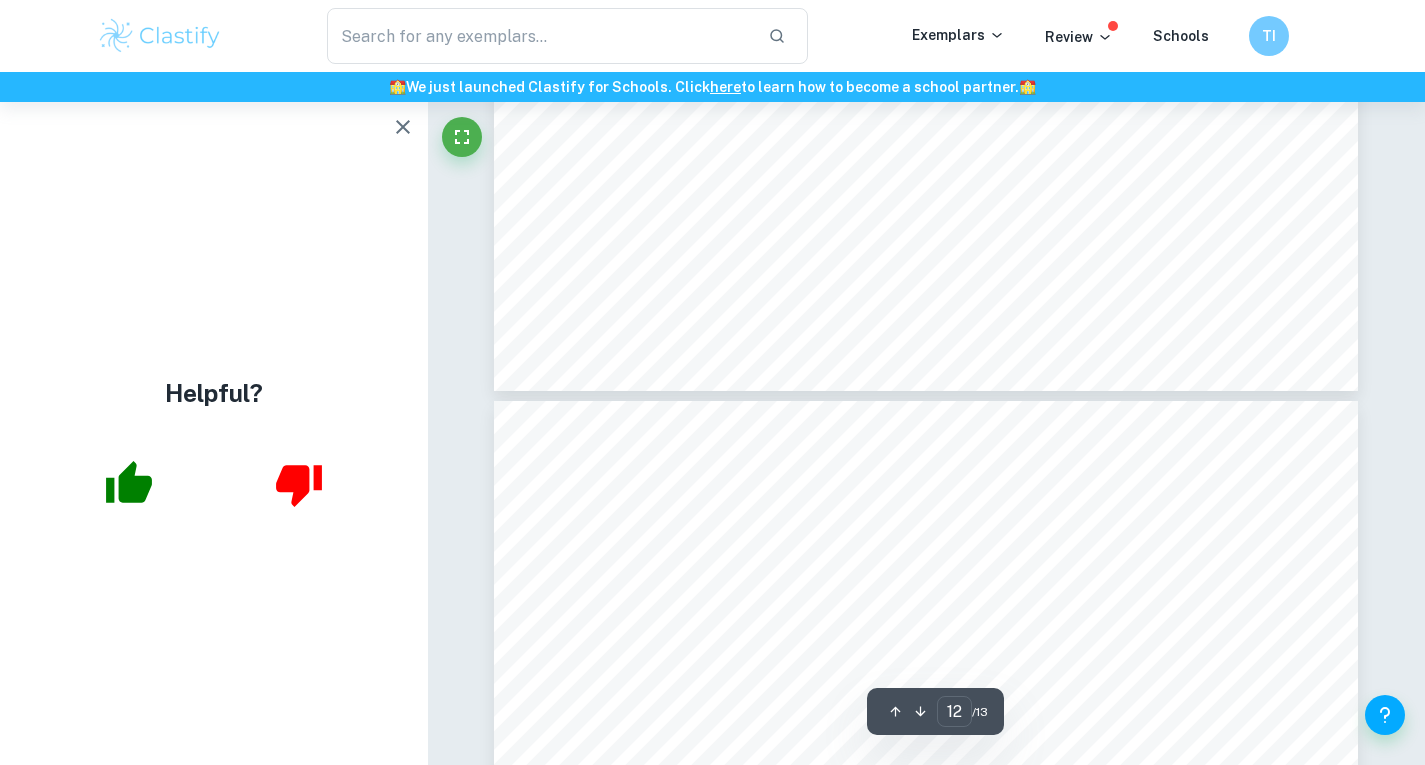 type on "13" 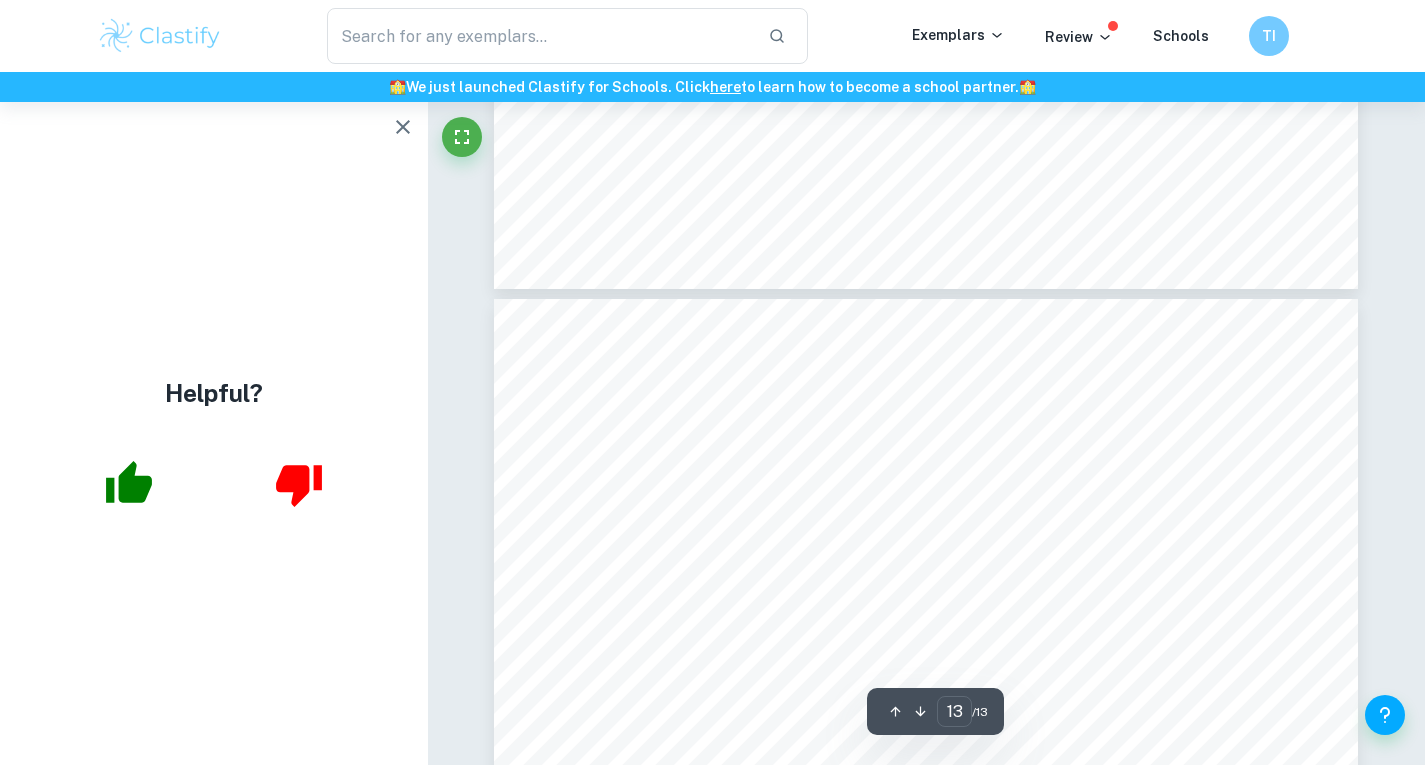 scroll, scrollTop: 14736, scrollLeft: 0, axis: vertical 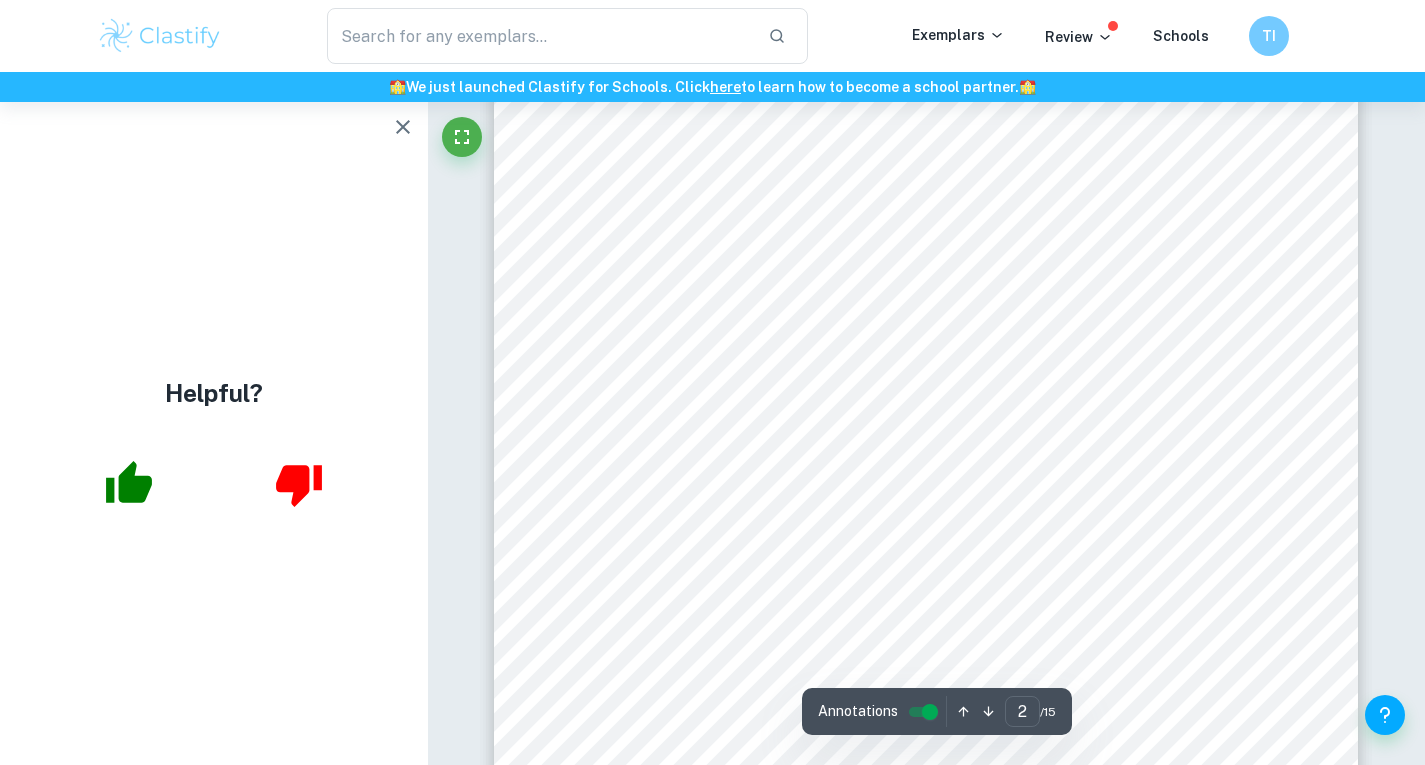 type on "3" 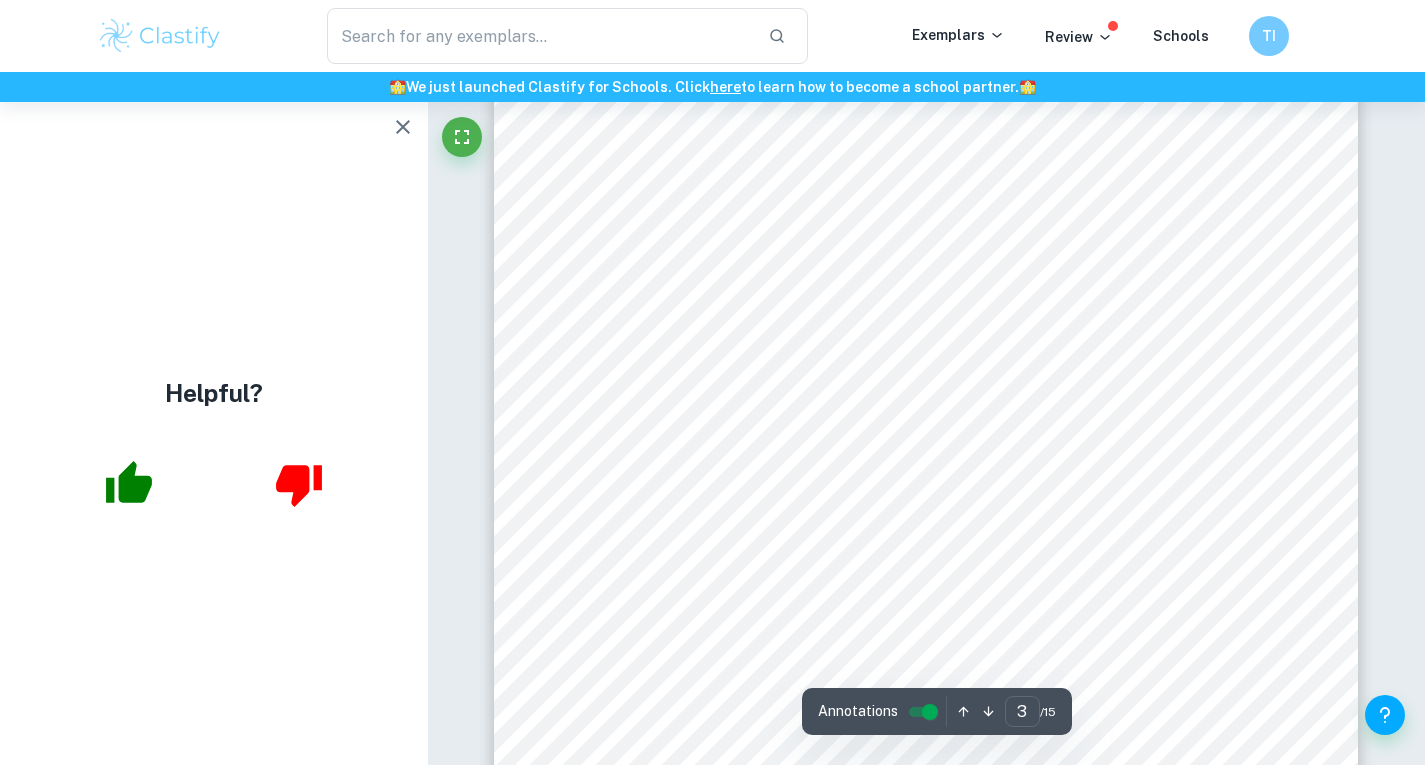 scroll, scrollTop: 2783, scrollLeft: 0, axis: vertical 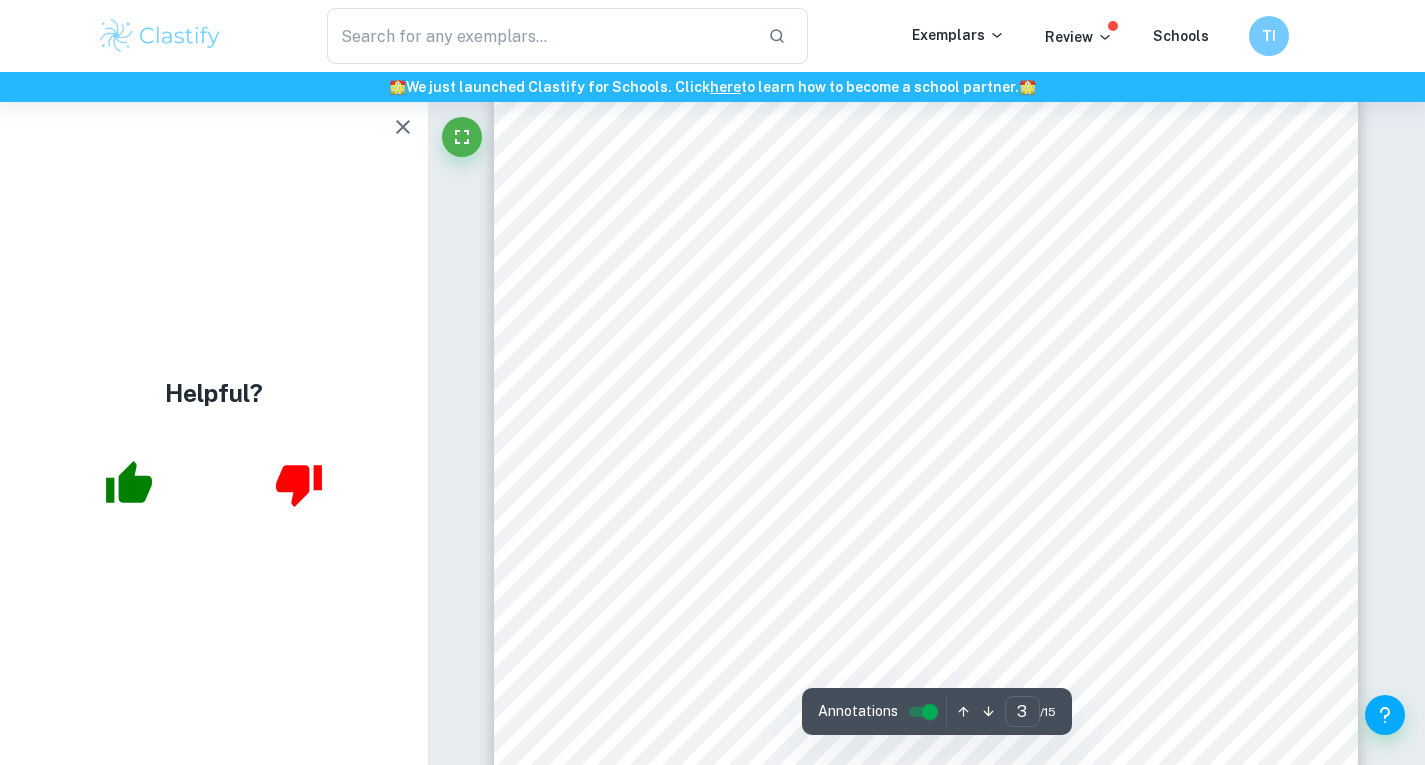 click 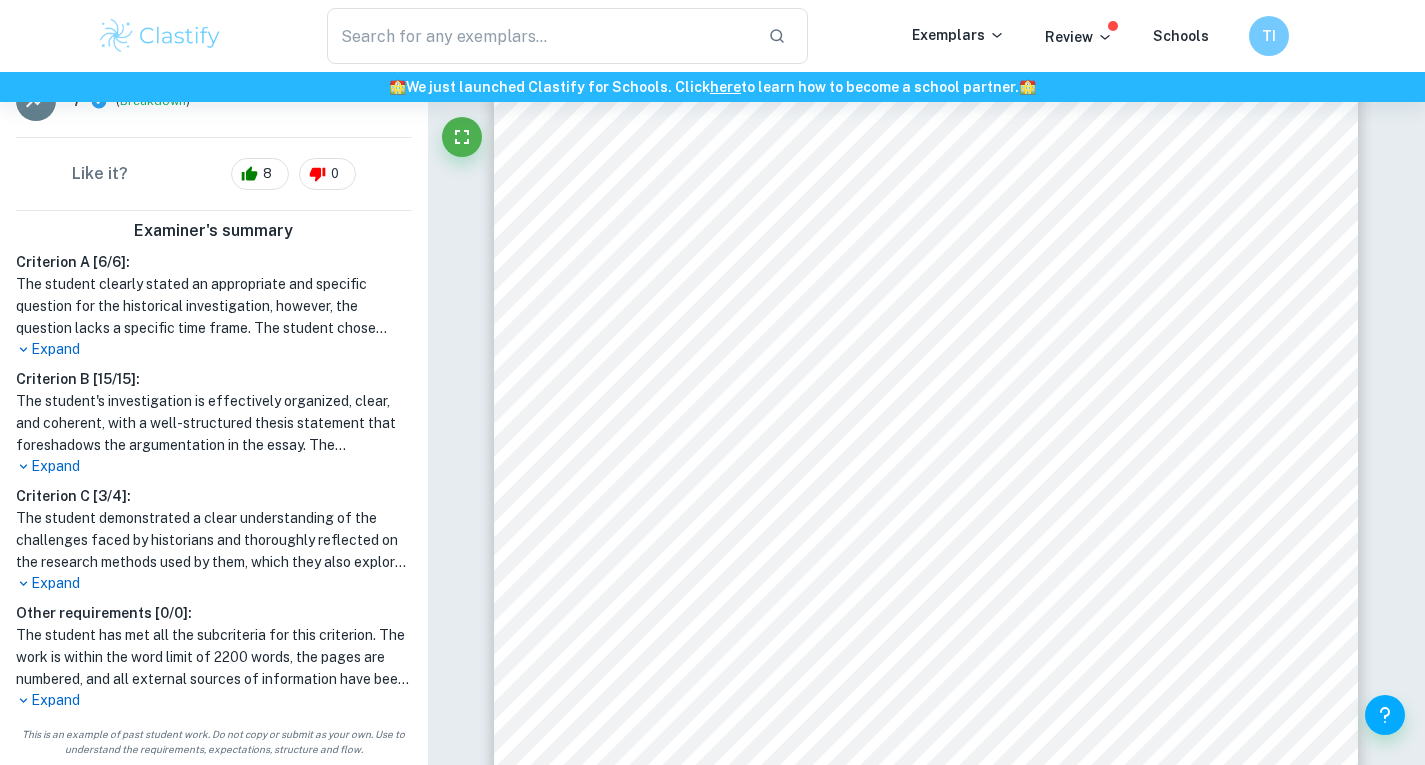 scroll, scrollTop: 0, scrollLeft: 0, axis: both 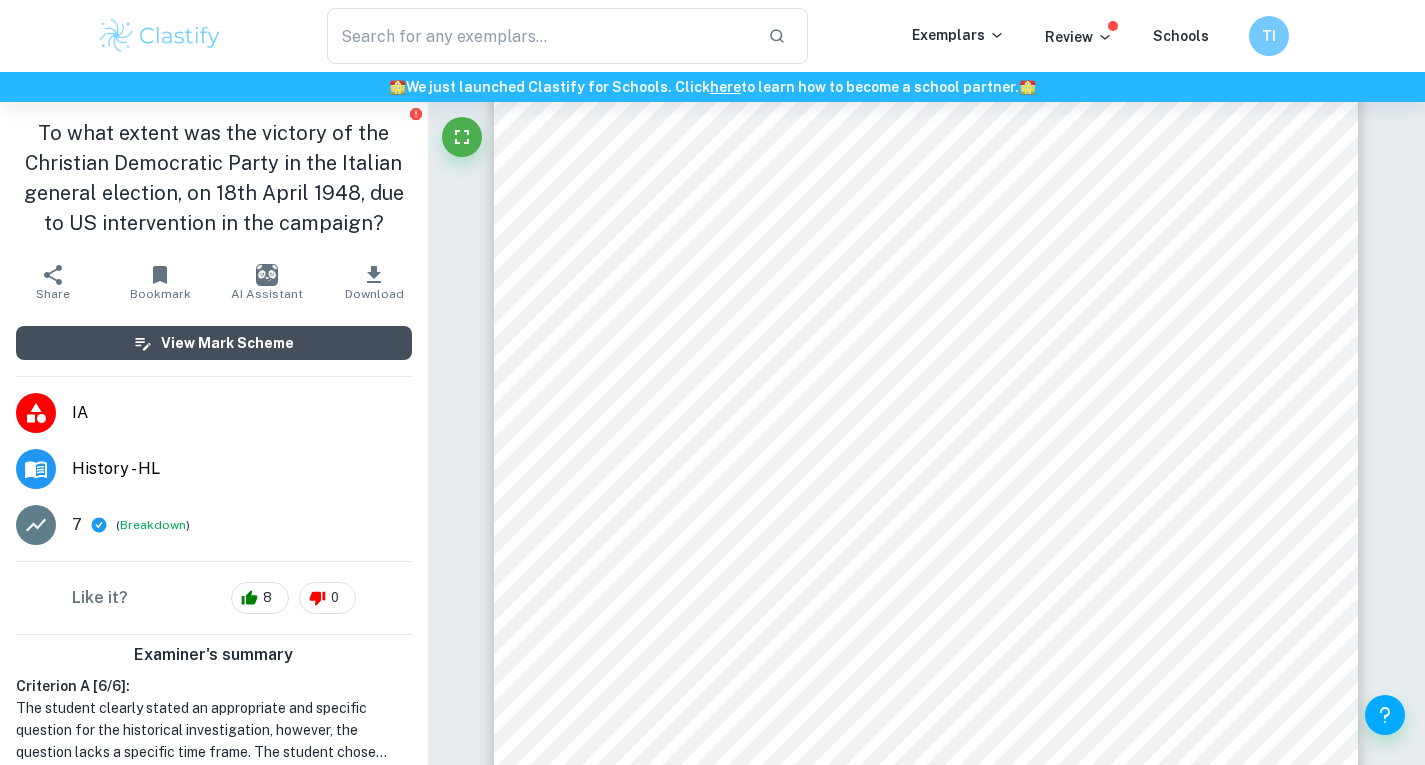 click on "View Mark Scheme" at bounding box center [227, 343] 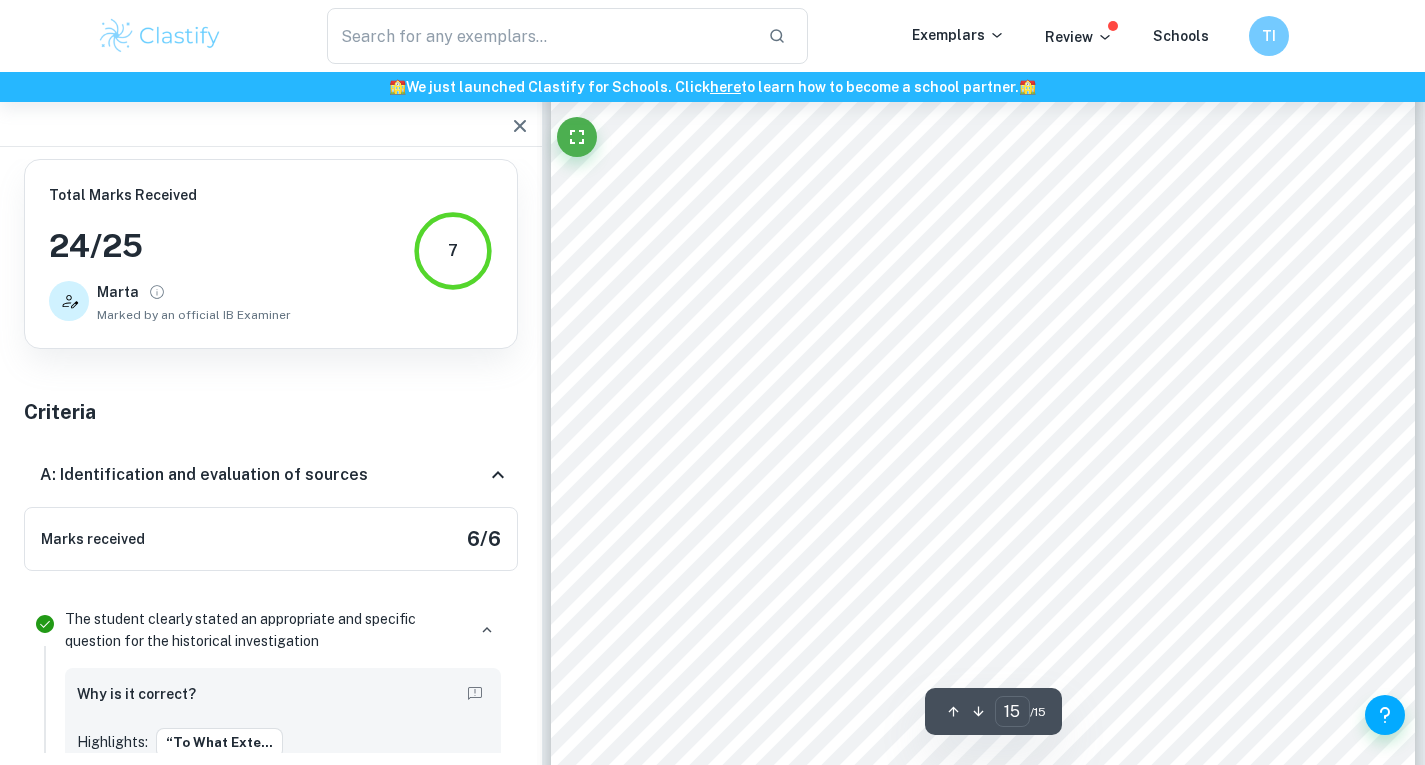 scroll, scrollTop: 17847, scrollLeft: 0, axis: vertical 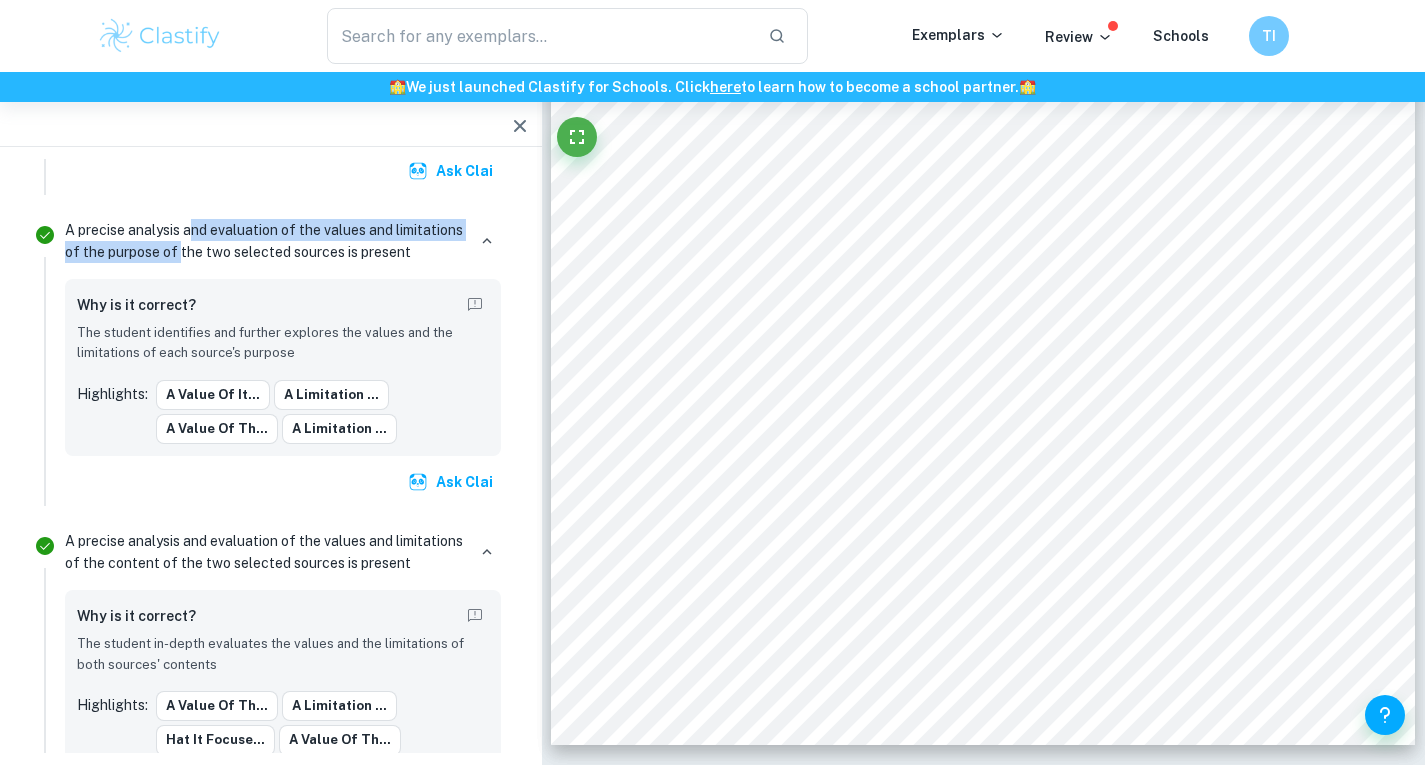 drag, startPoint x: 192, startPoint y: 233, endPoint x: 251, endPoint y: 249, distance: 61.13101 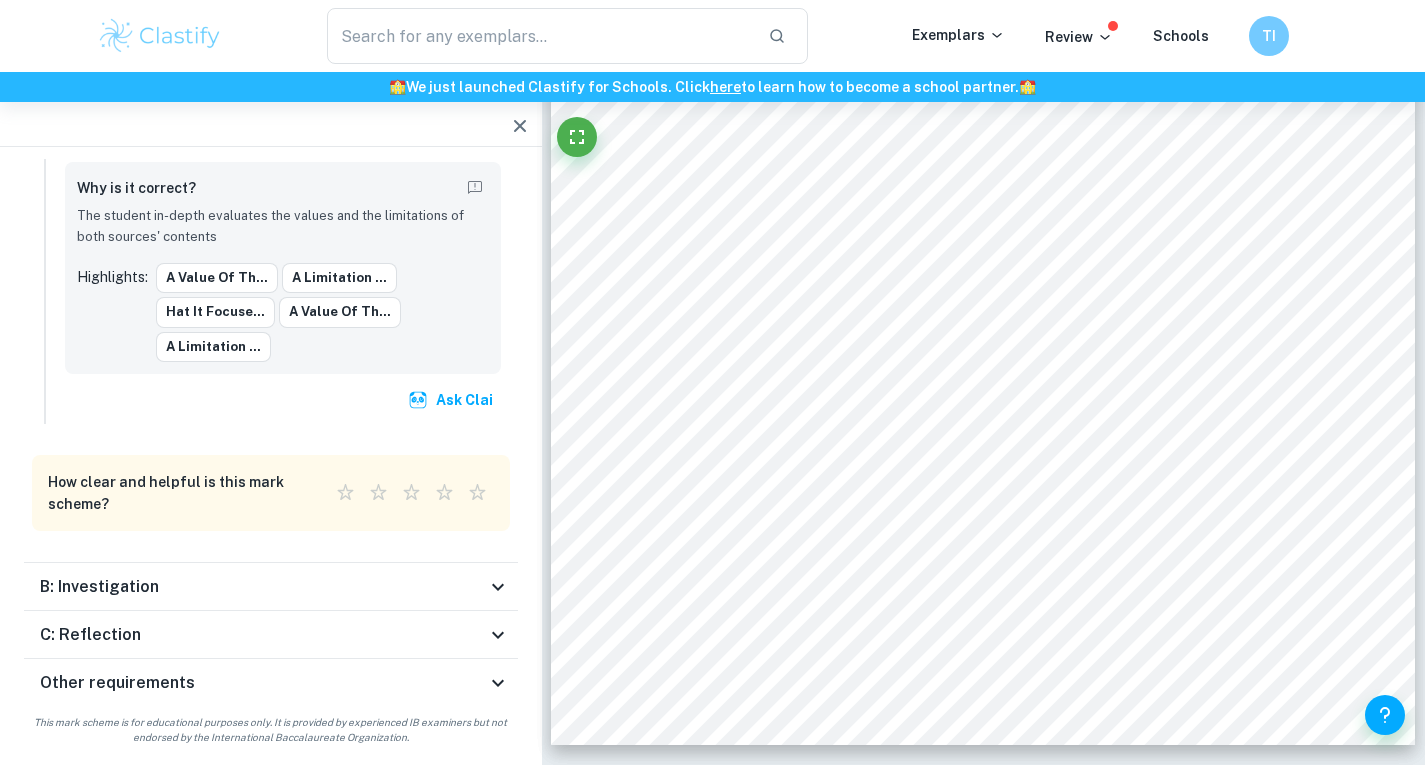 scroll, scrollTop: 2763, scrollLeft: 0, axis: vertical 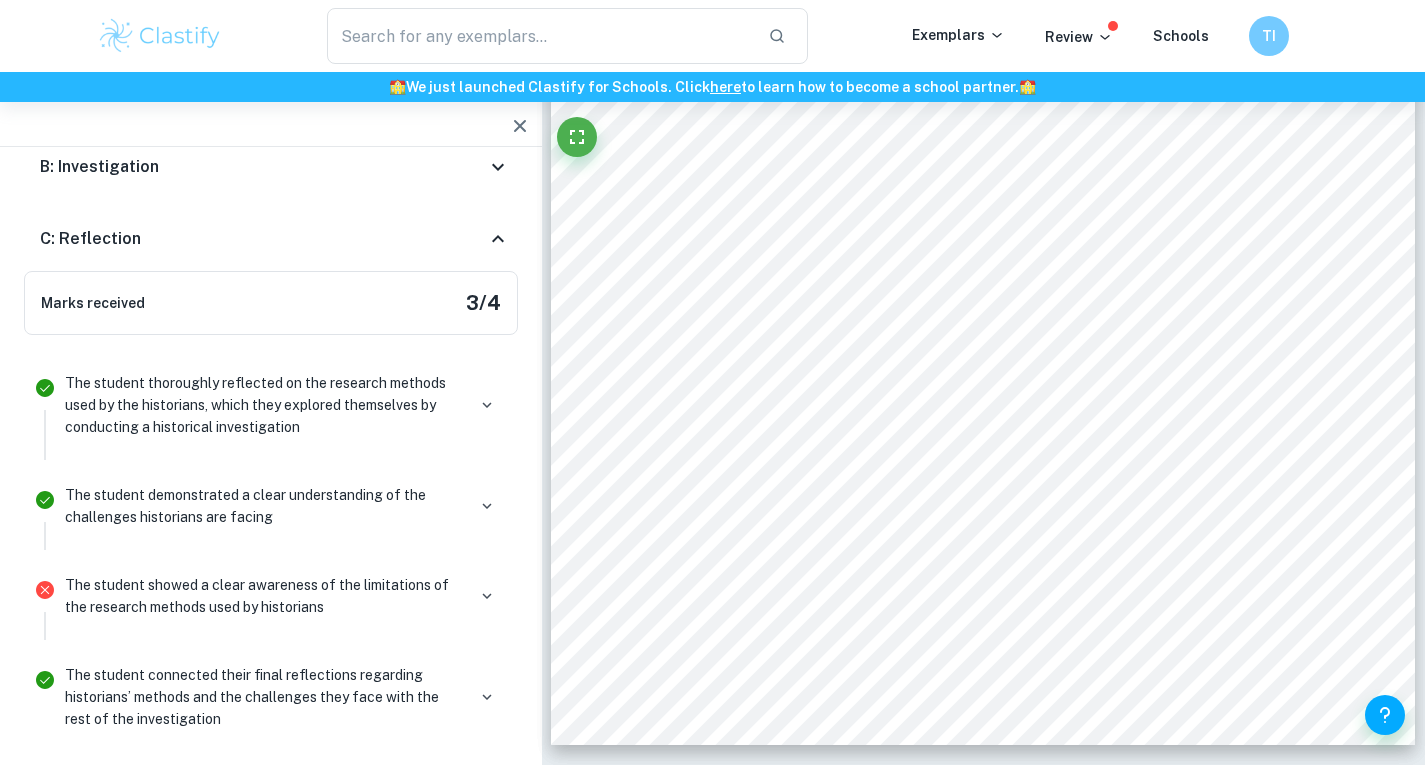 click on "C: Reflection" at bounding box center [263, 239] 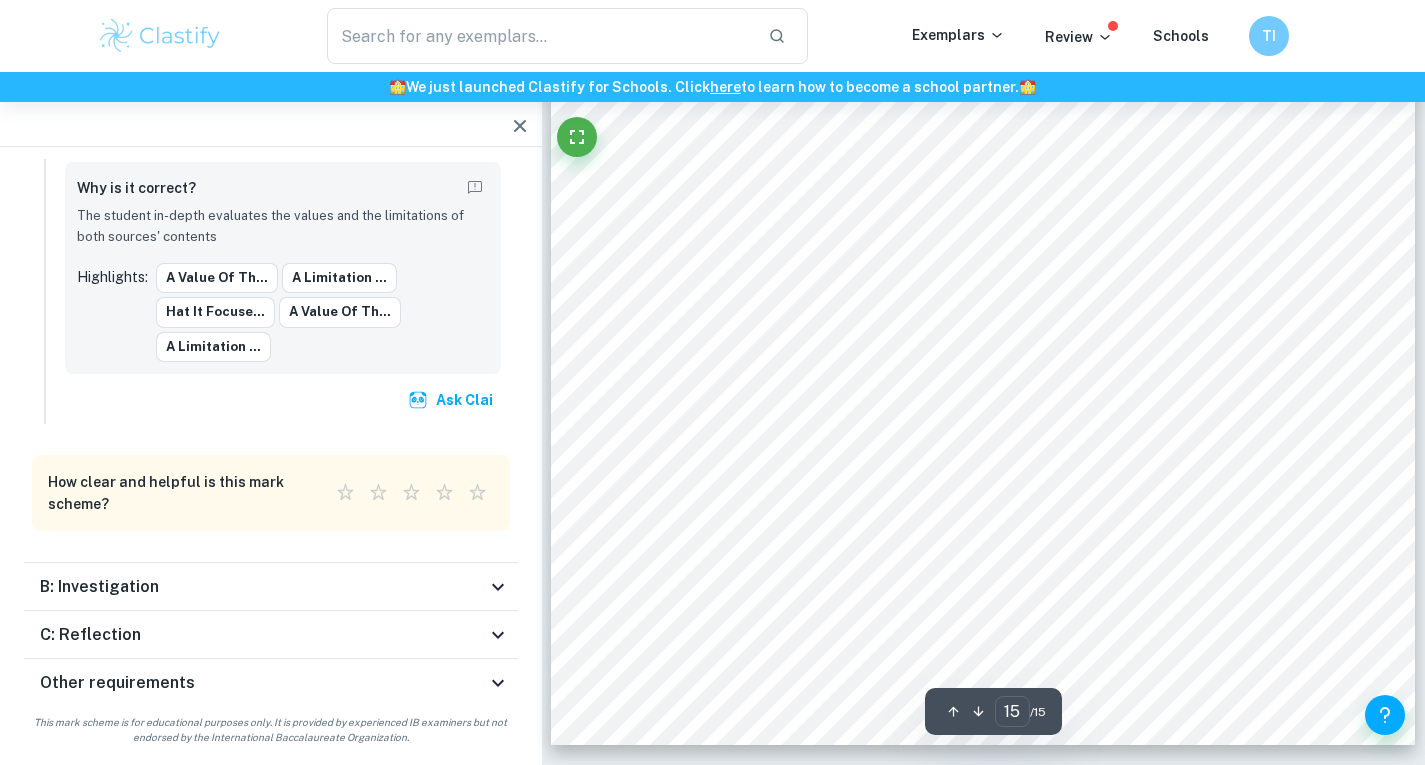 scroll, scrollTop: 2771, scrollLeft: 0, axis: vertical 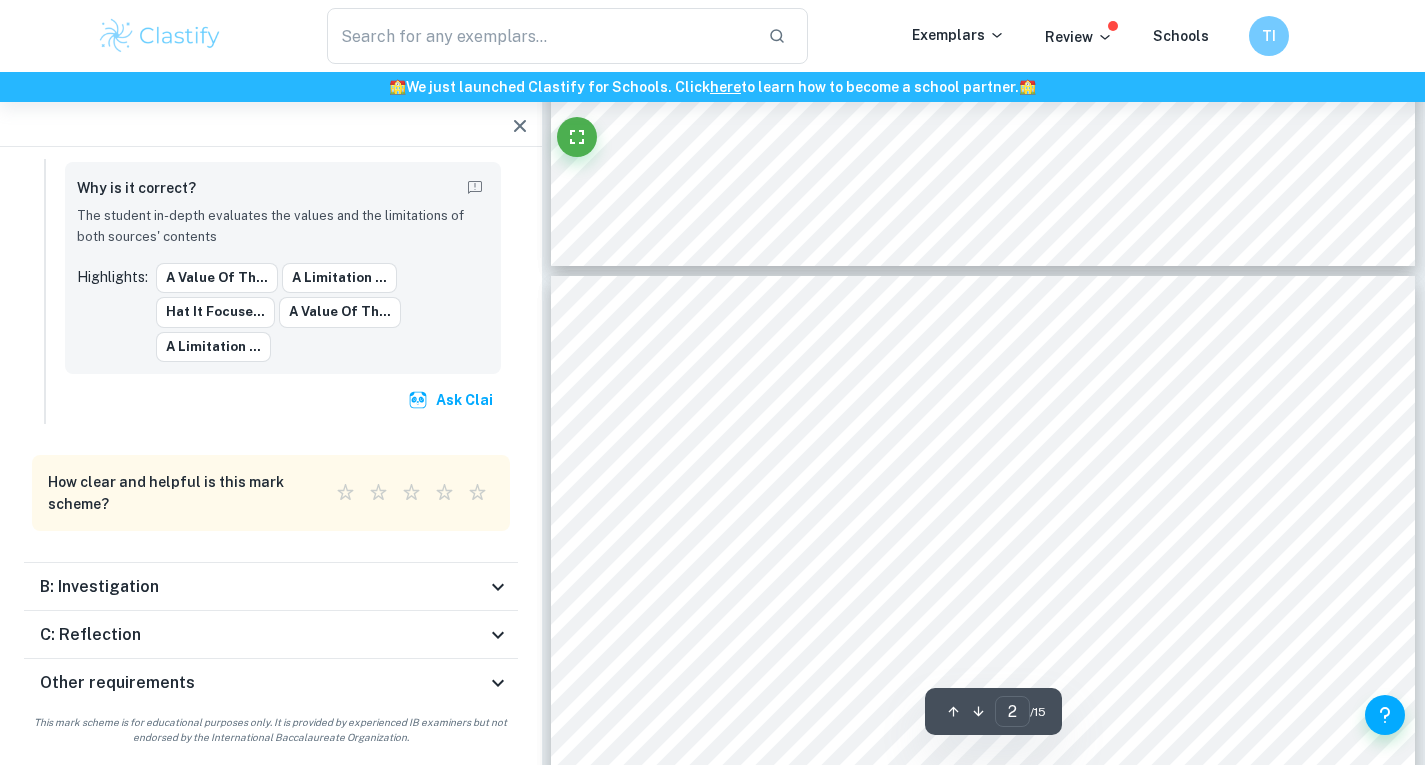 type on "3" 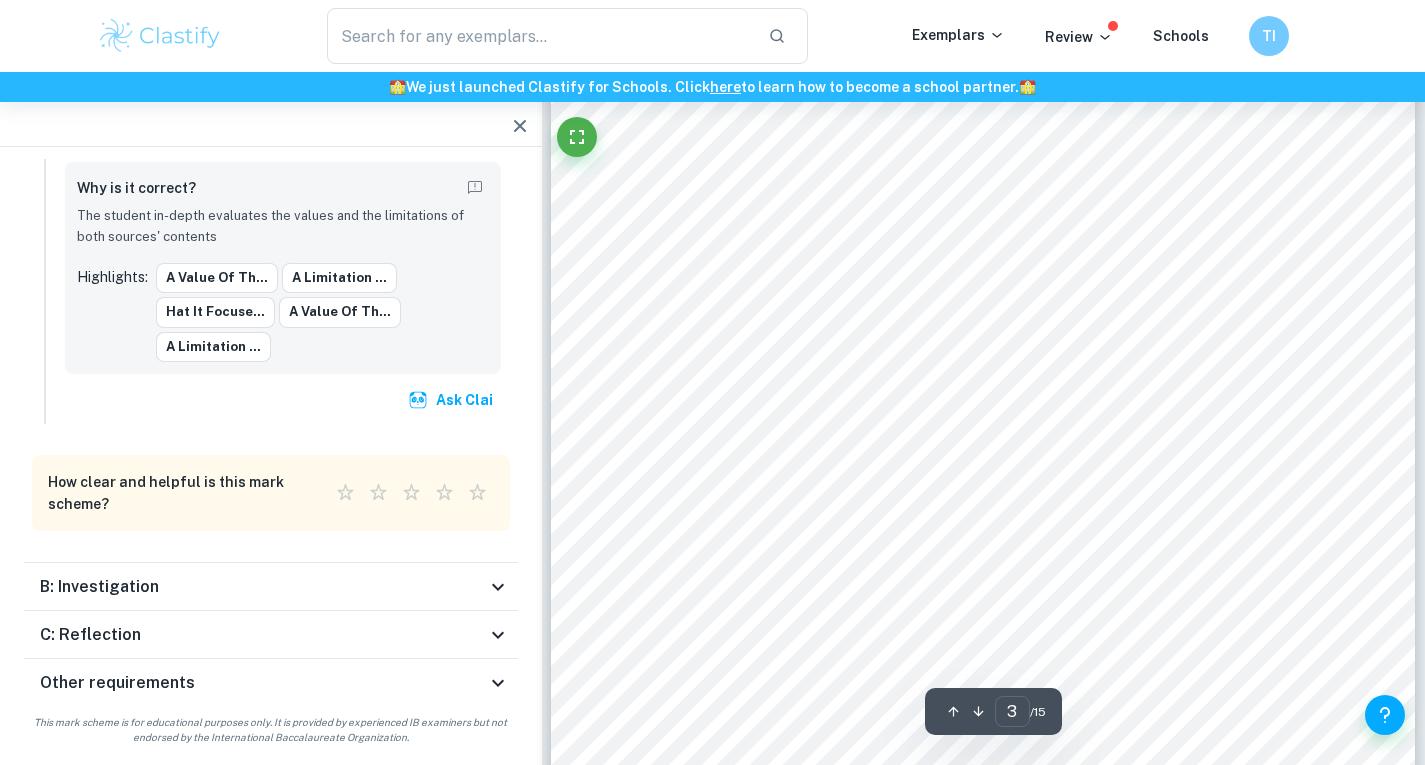 scroll, scrollTop: 2688, scrollLeft: 0, axis: vertical 